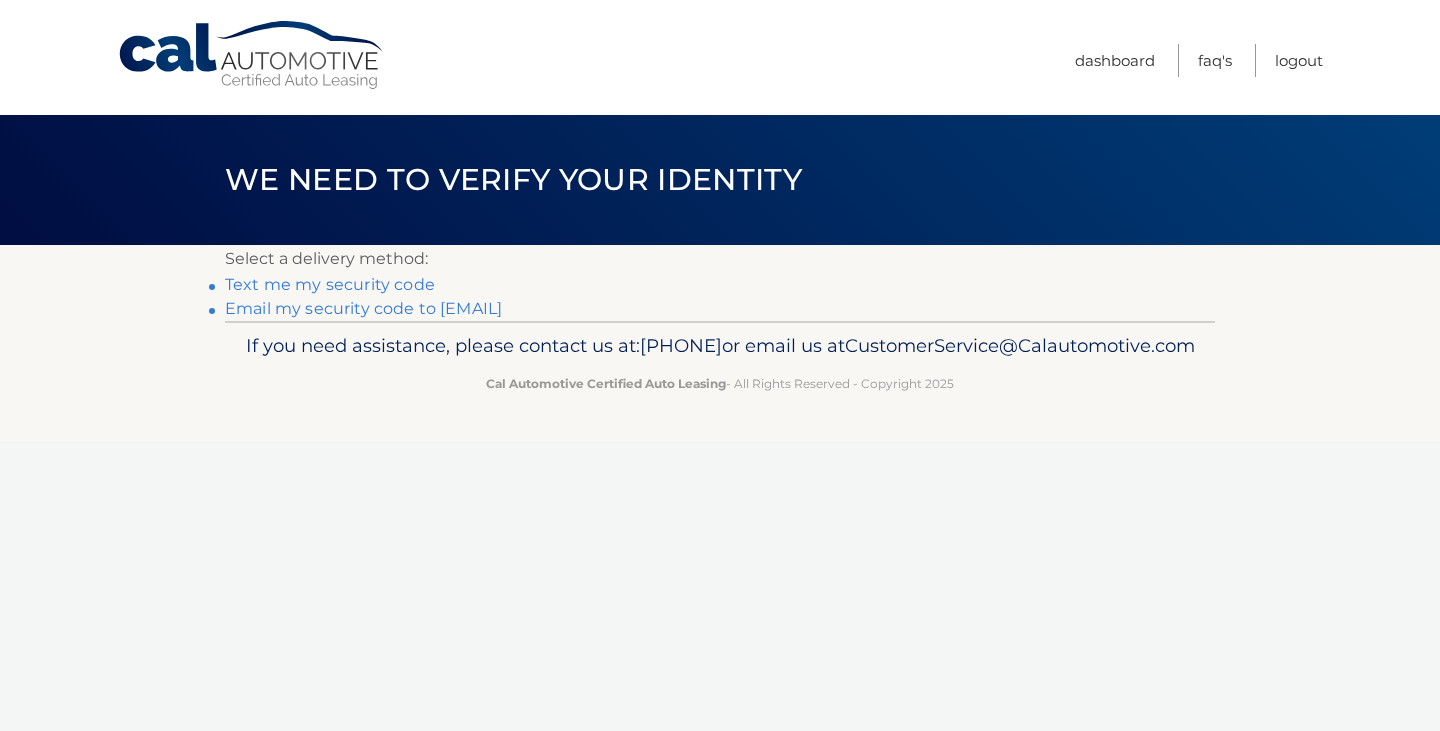 scroll, scrollTop: 0, scrollLeft: 0, axis: both 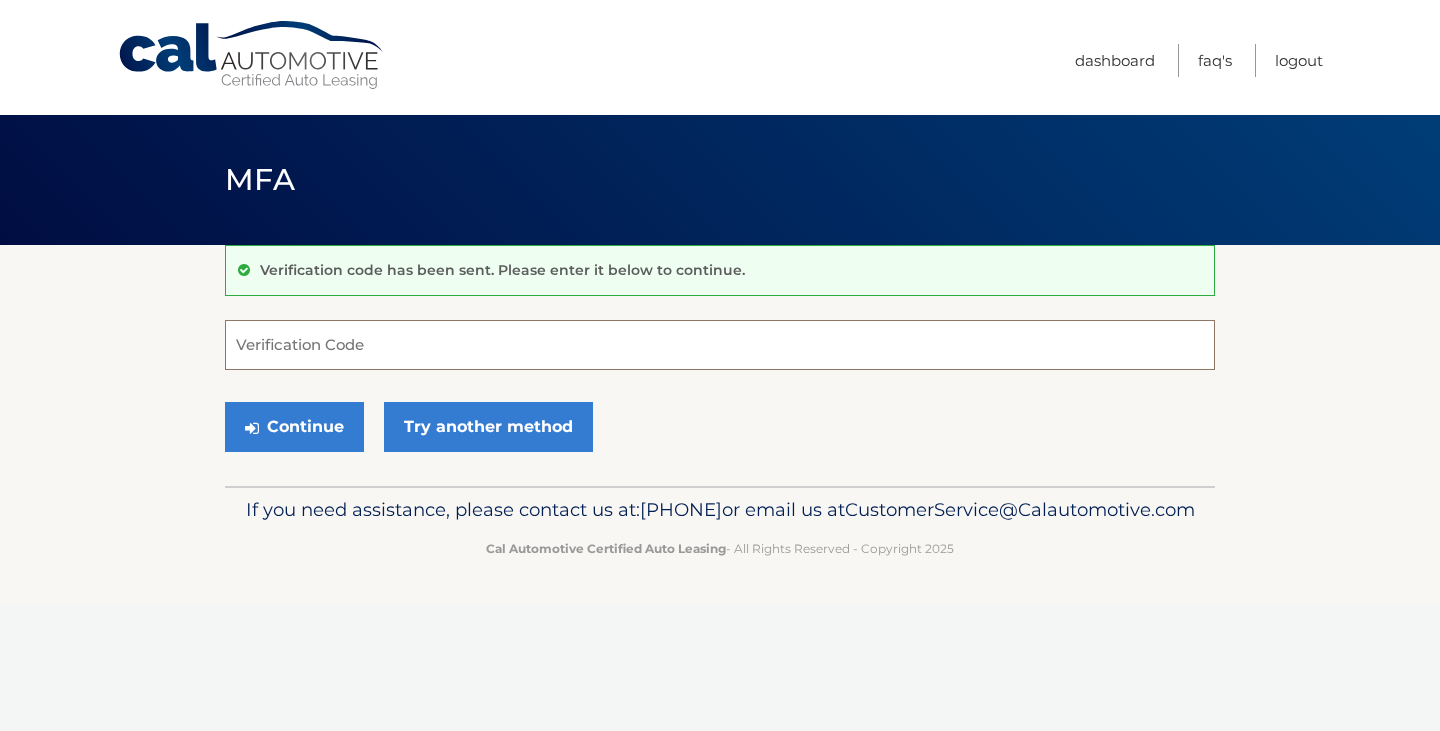 click on "Verification Code" at bounding box center [720, 345] 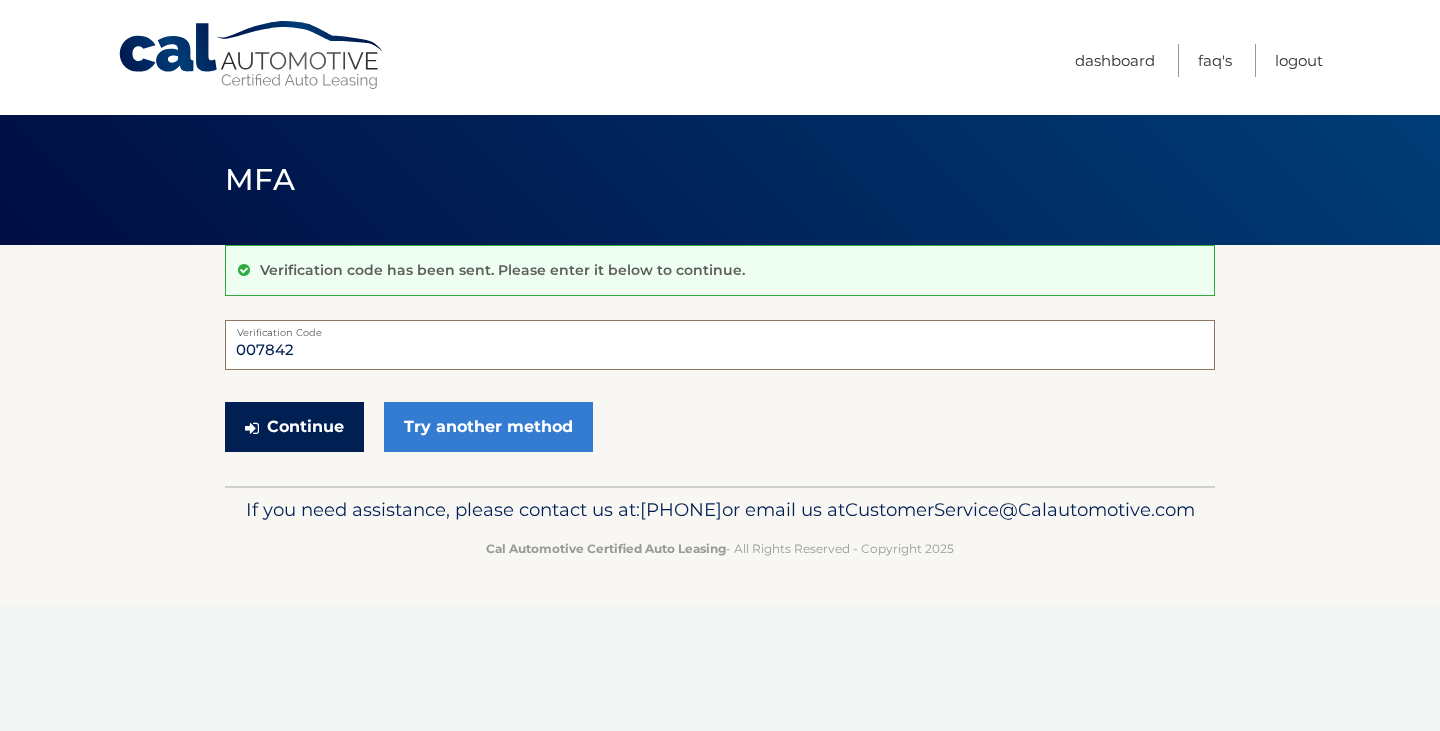 type on "007842" 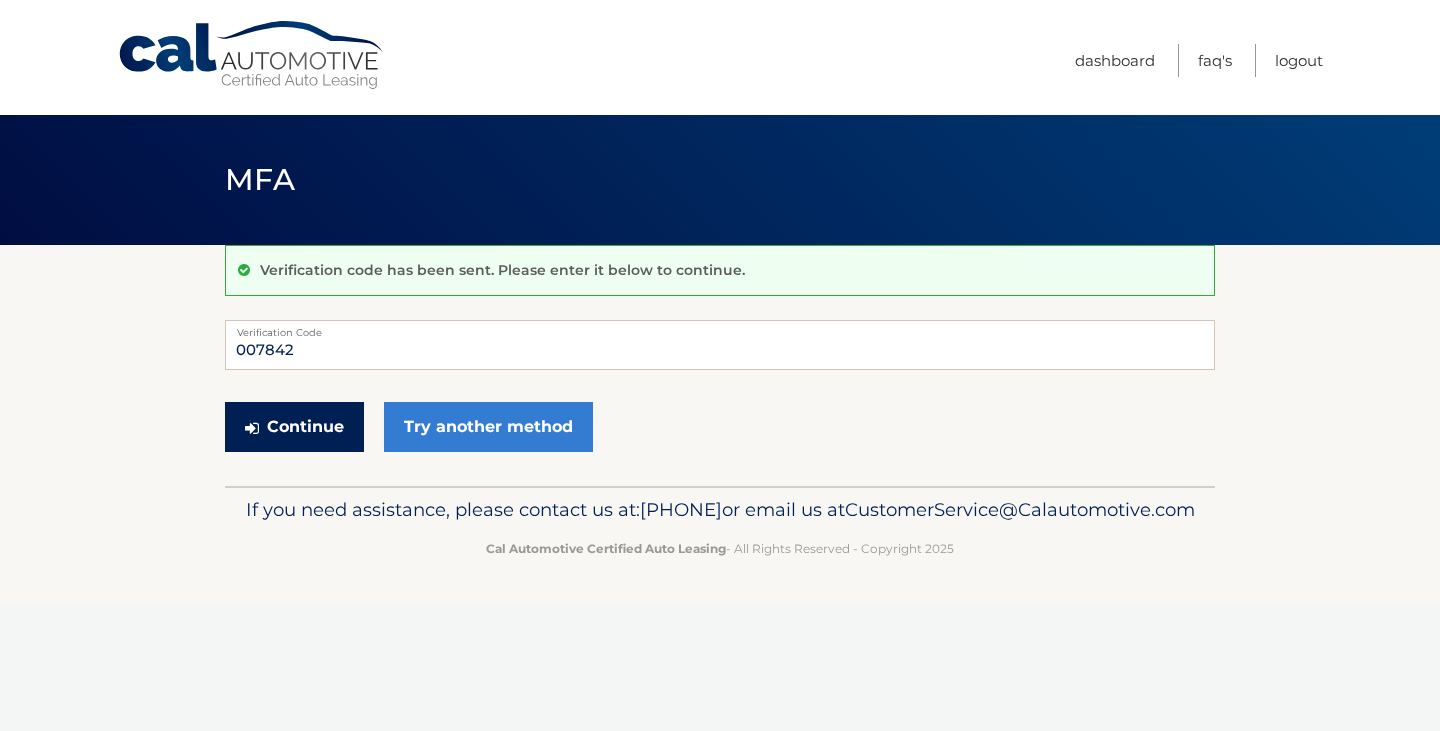 click on "Continue" at bounding box center [294, 427] 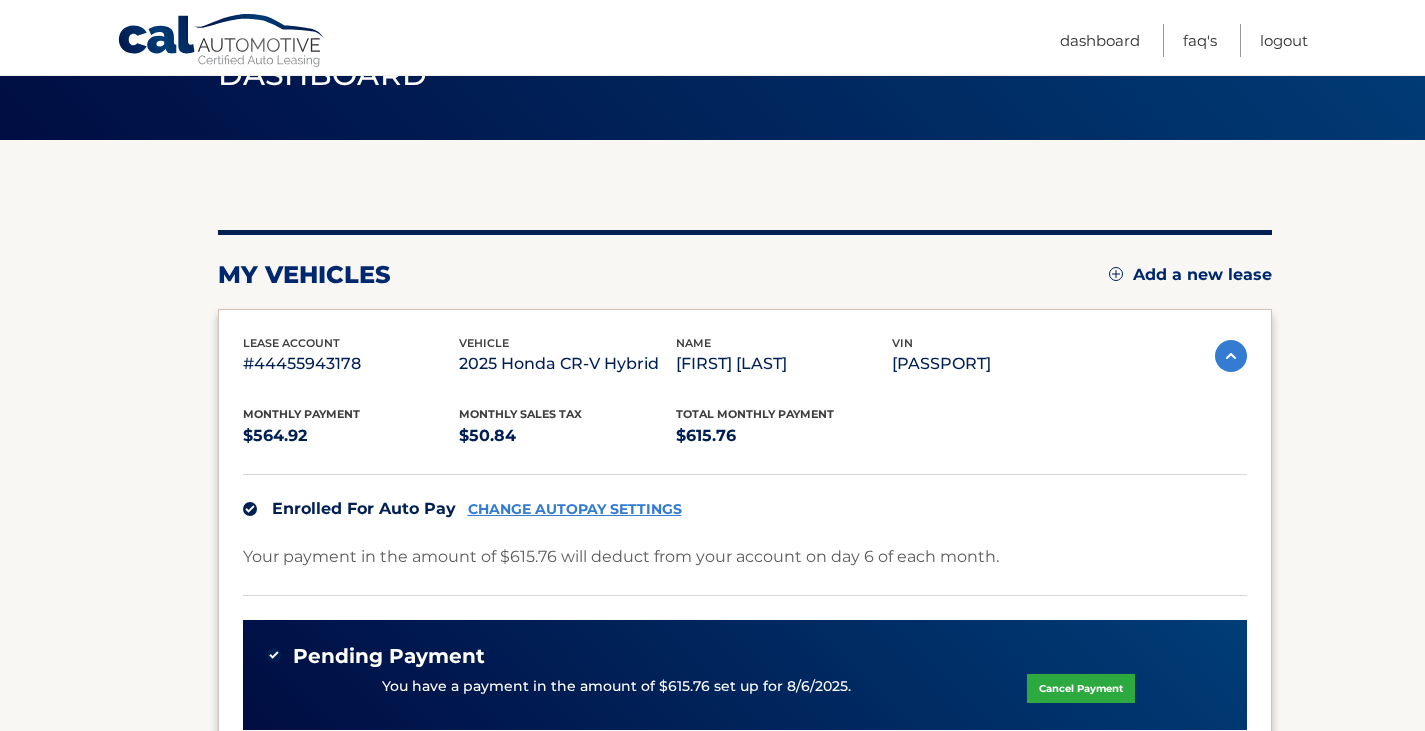 scroll, scrollTop: 106, scrollLeft: 0, axis: vertical 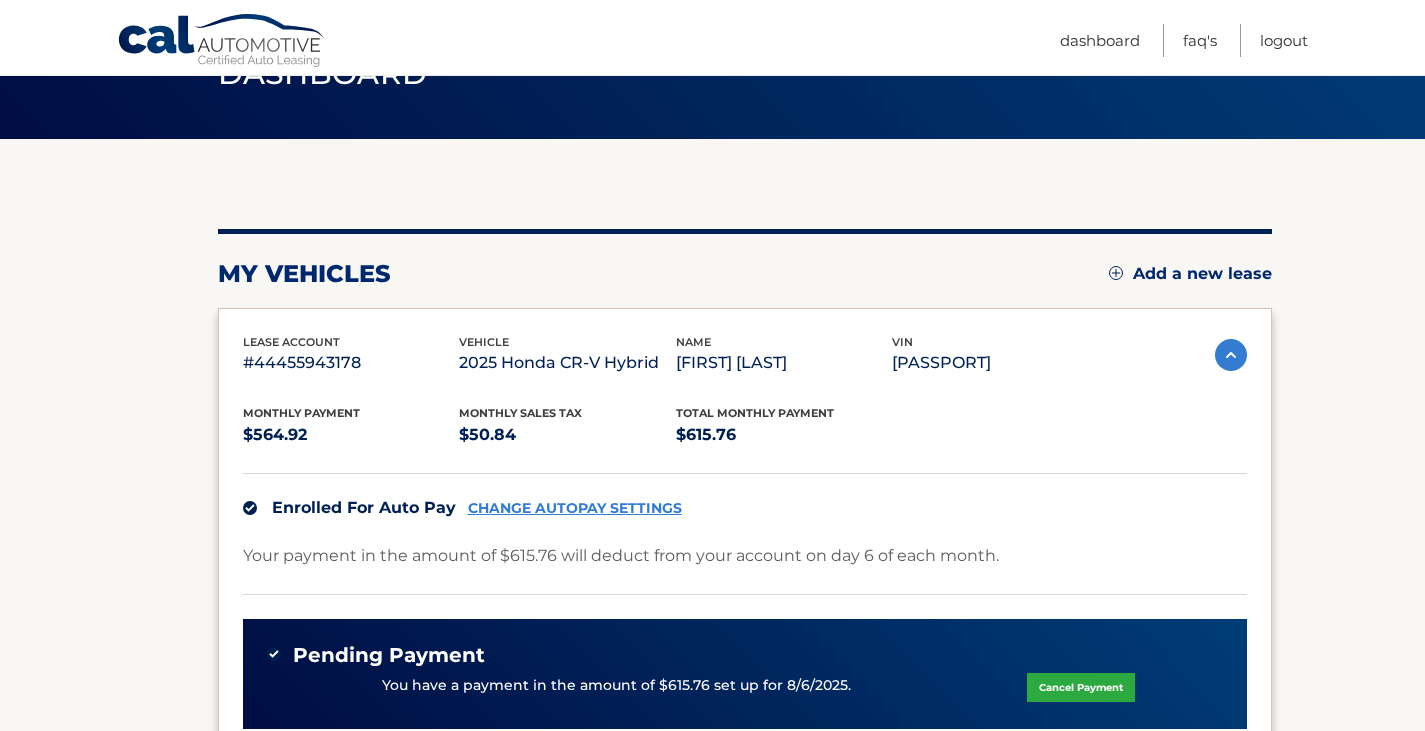 click at bounding box center [1116, 273] 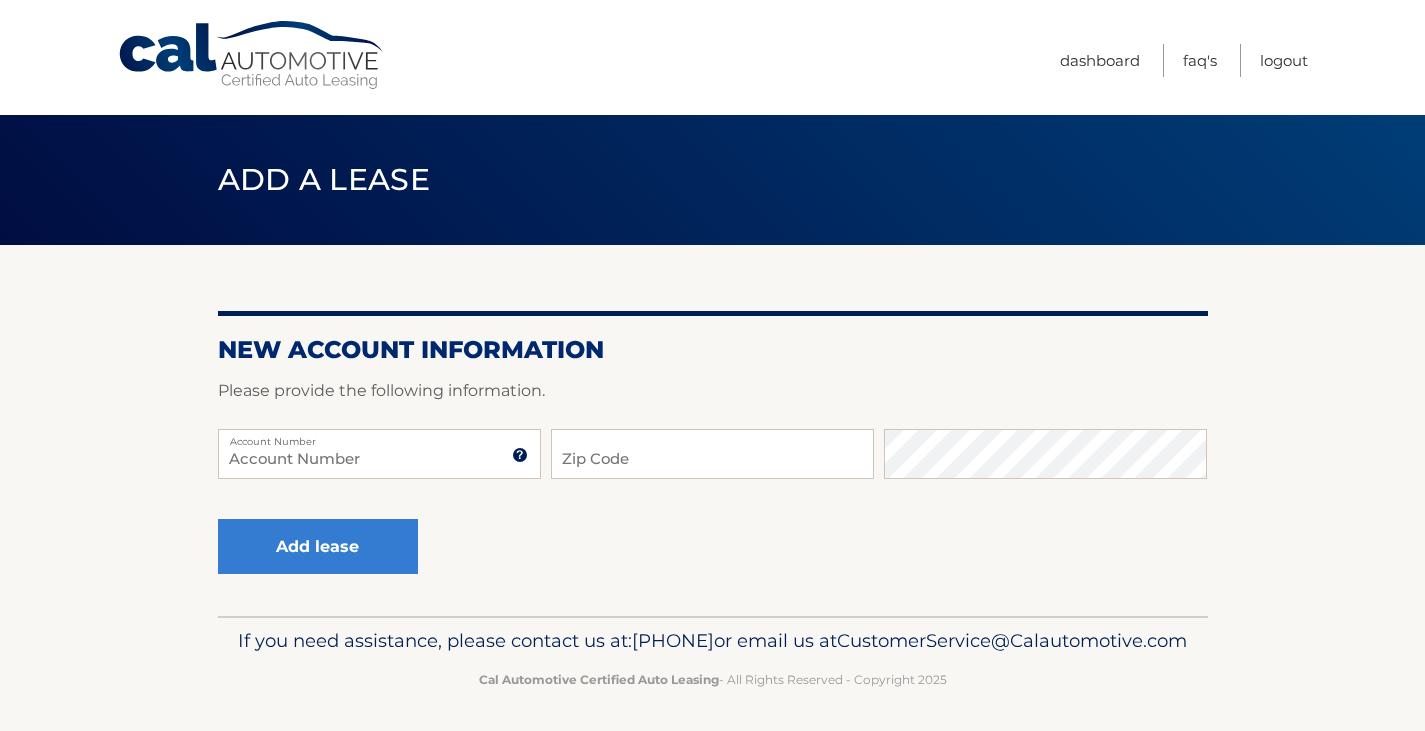 scroll, scrollTop: 0, scrollLeft: 0, axis: both 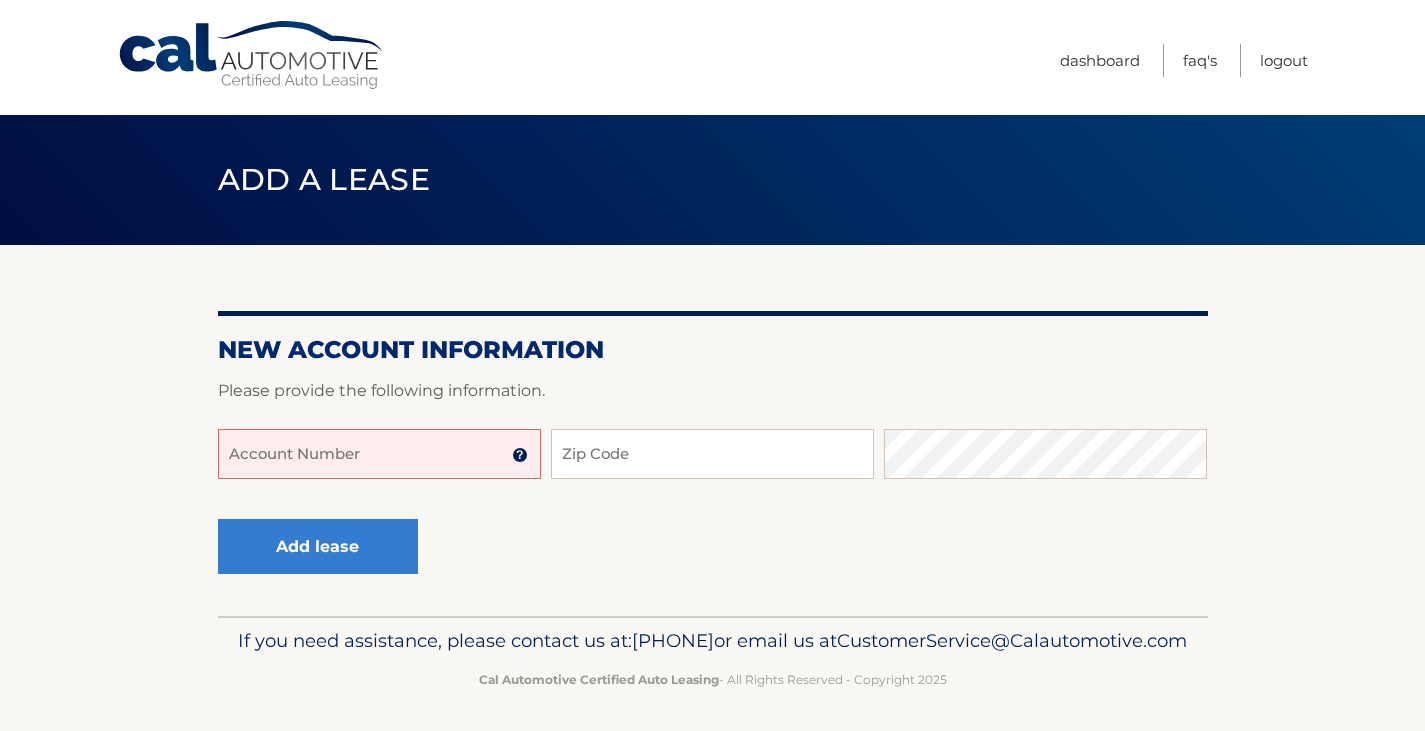 paste on "44455962571" 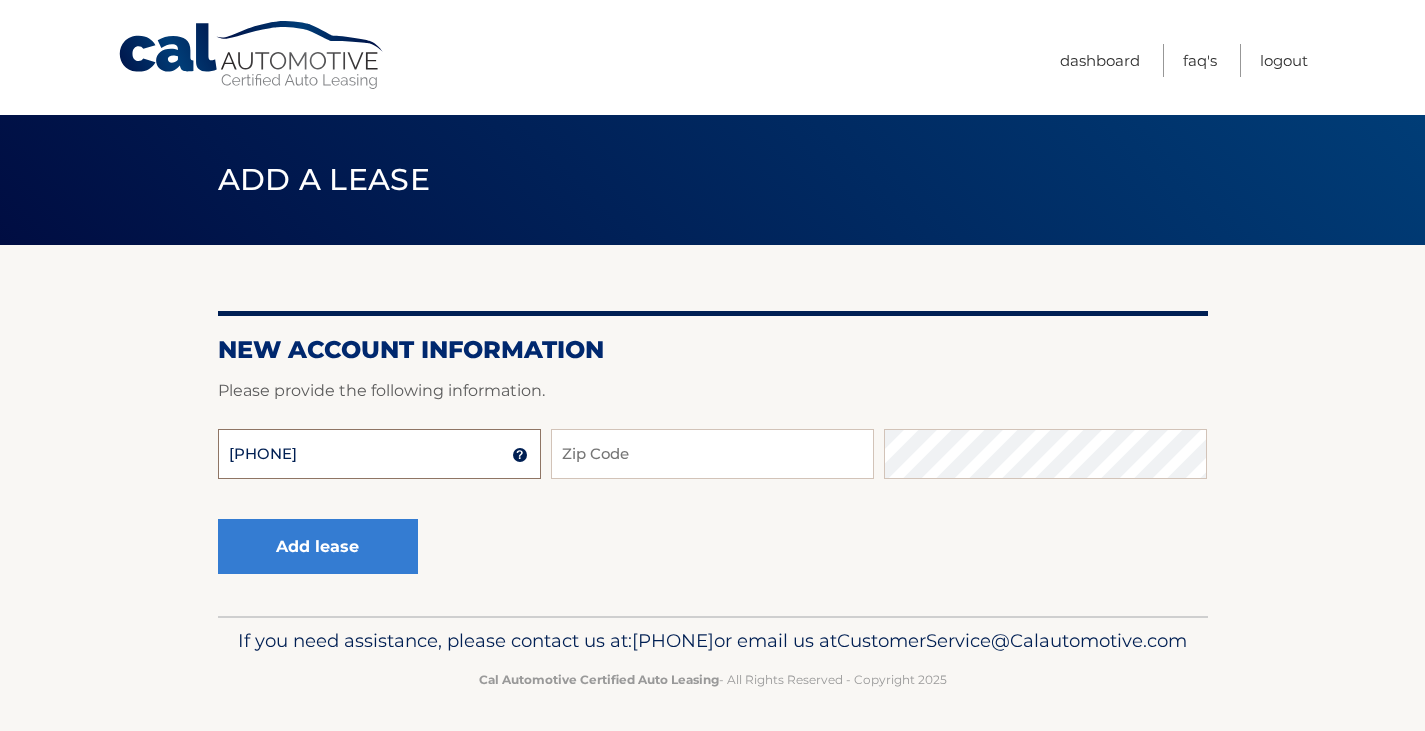 type on "44455962571" 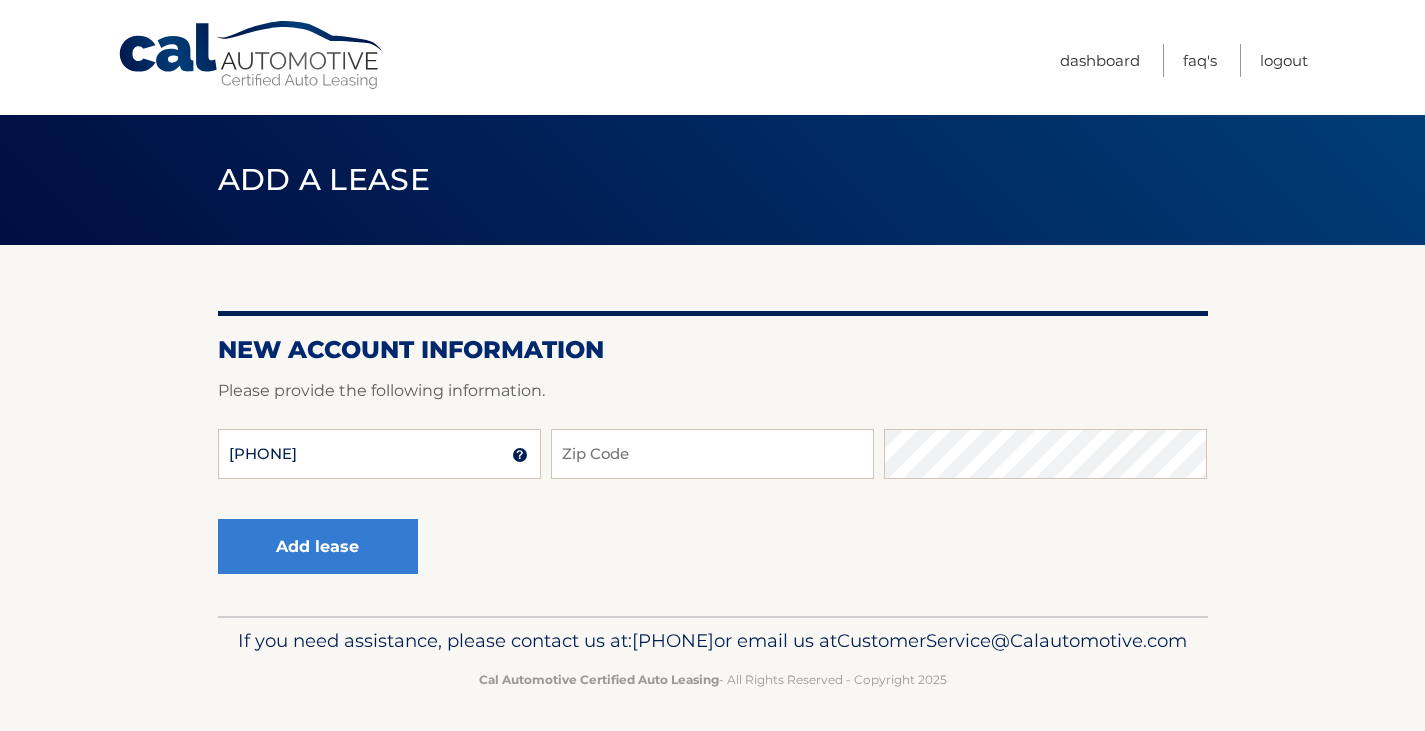 drag, startPoint x: 270, startPoint y: 461, endPoint x: 499, endPoint y: 548, distance: 244.96939 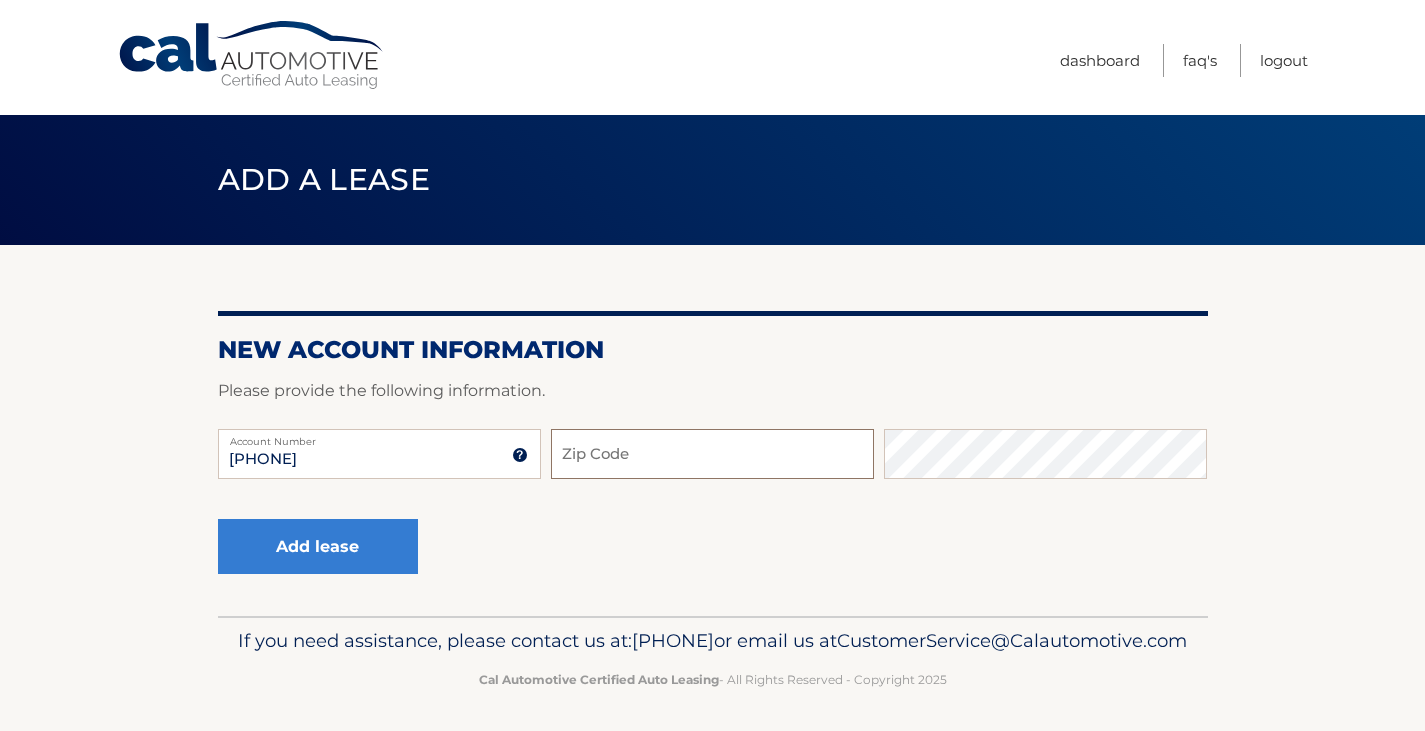 click on "Zip Code" at bounding box center (712, 454) 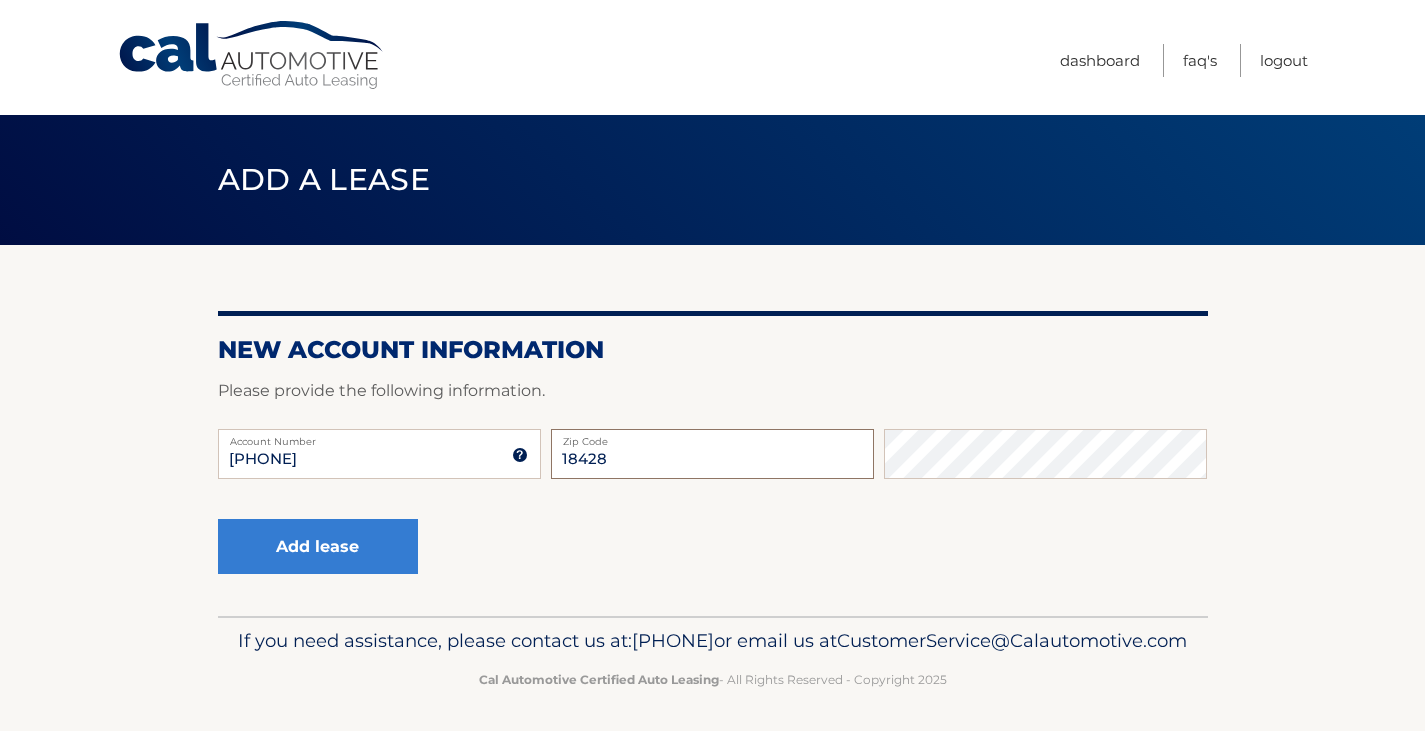type on "18428" 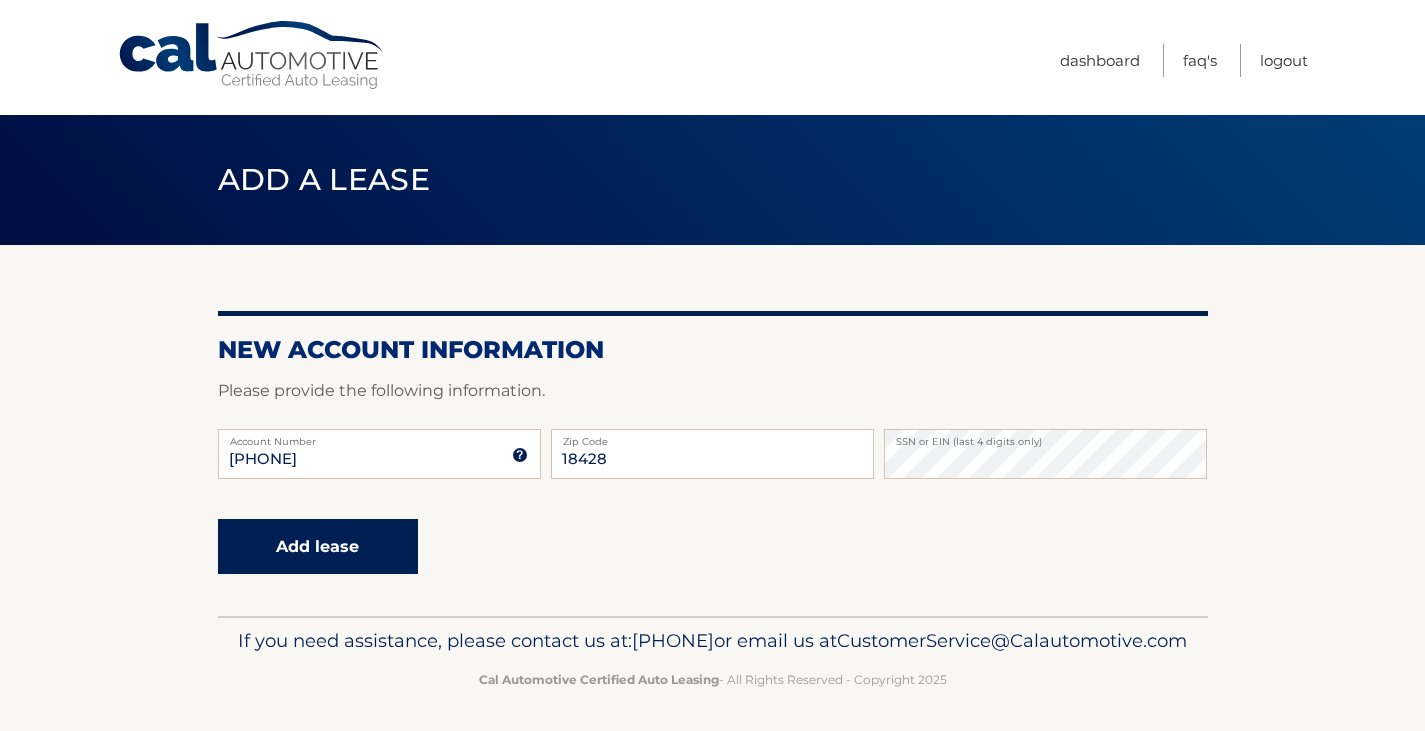 click on "Add lease" at bounding box center [318, 546] 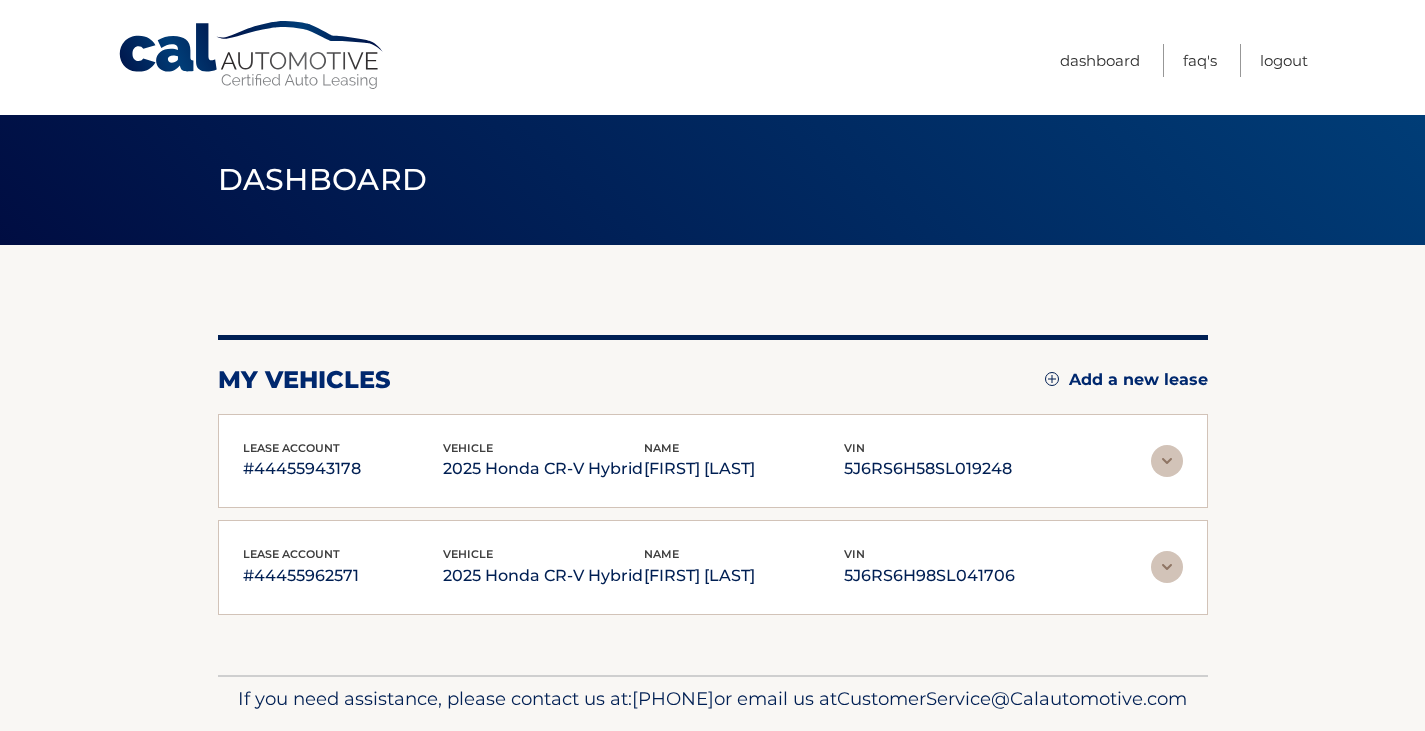 scroll, scrollTop: 0, scrollLeft: 0, axis: both 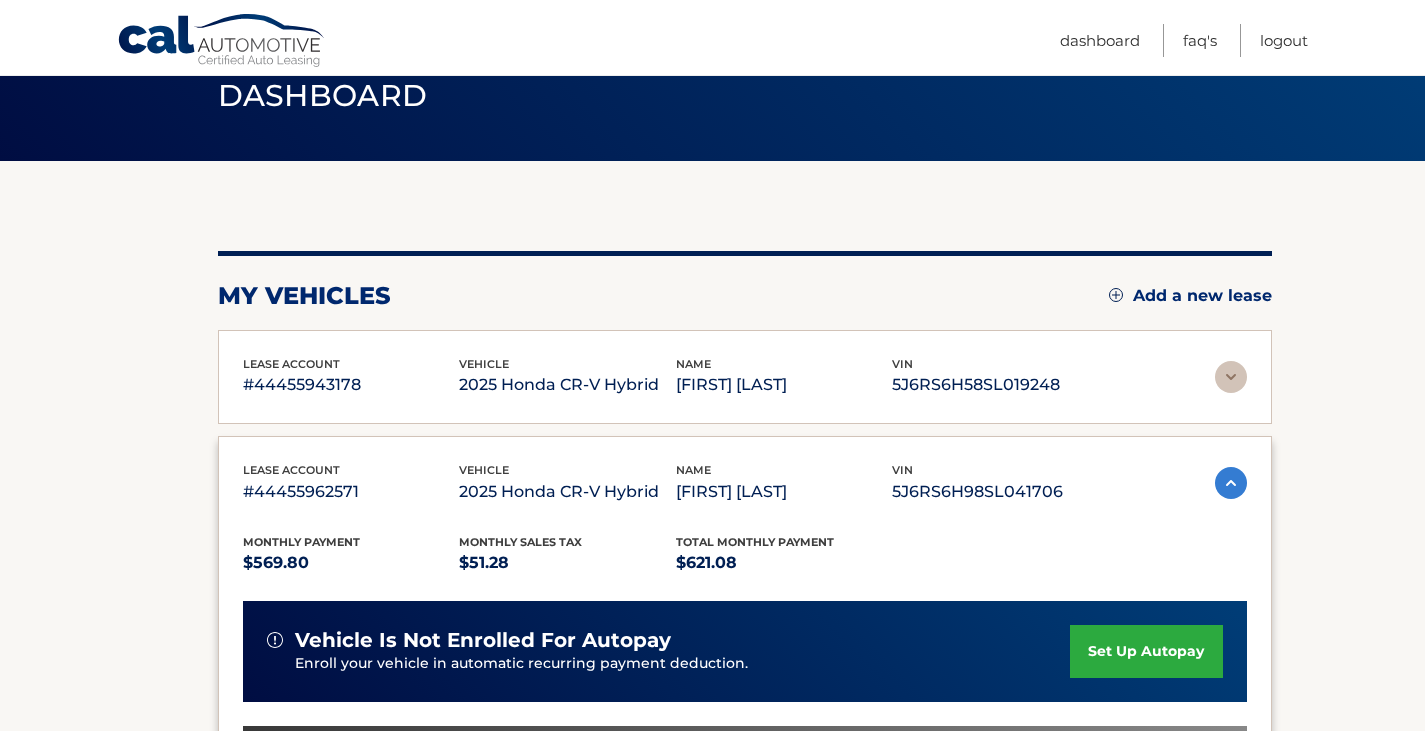 click on "lease account
#44455943178
vehicle
2025 Honda CR-V Hybrid
name
[FIRST] [LAST]
vin
5J6RS6H58SL019248" at bounding box center [745, 377] 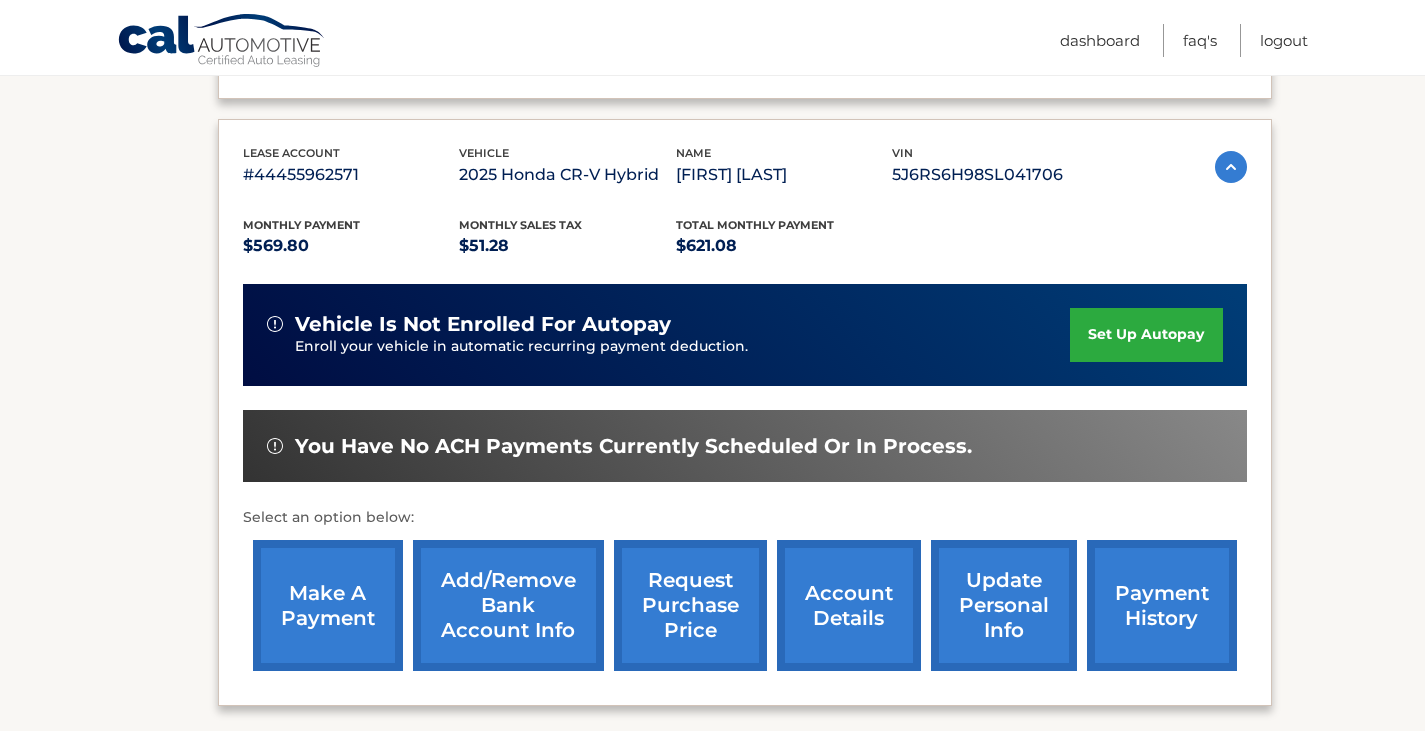 scroll, scrollTop: 969, scrollLeft: 0, axis: vertical 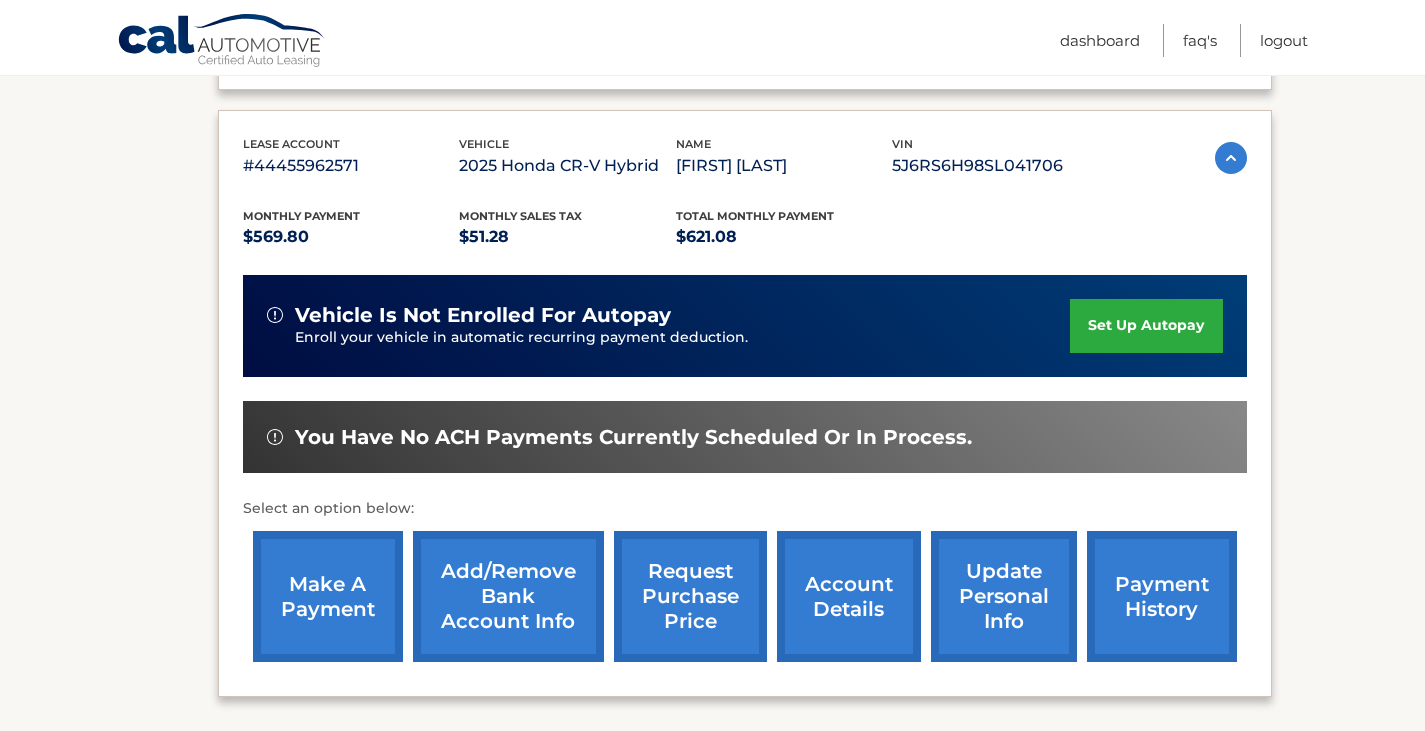 click on "make a payment" at bounding box center (328, 596) 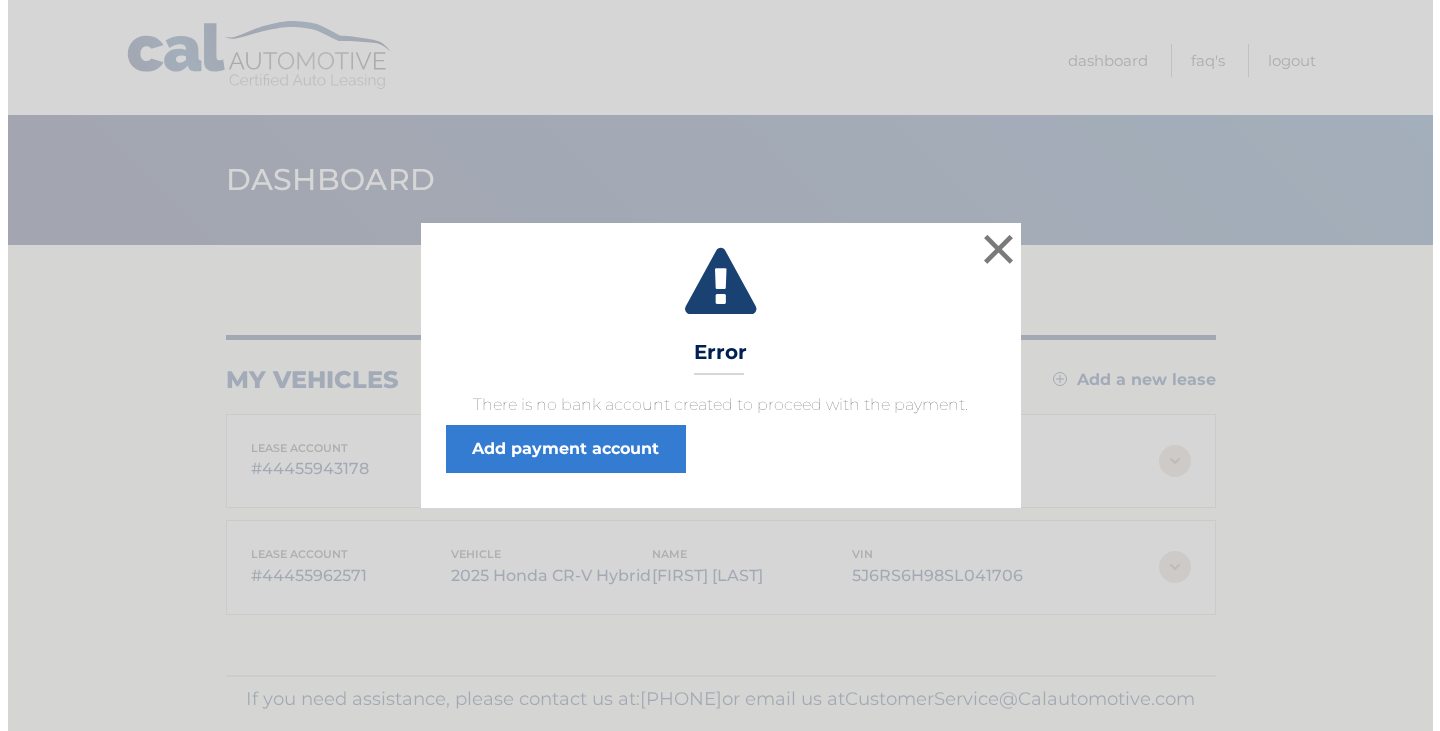 scroll, scrollTop: 0, scrollLeft: 0, axis: both 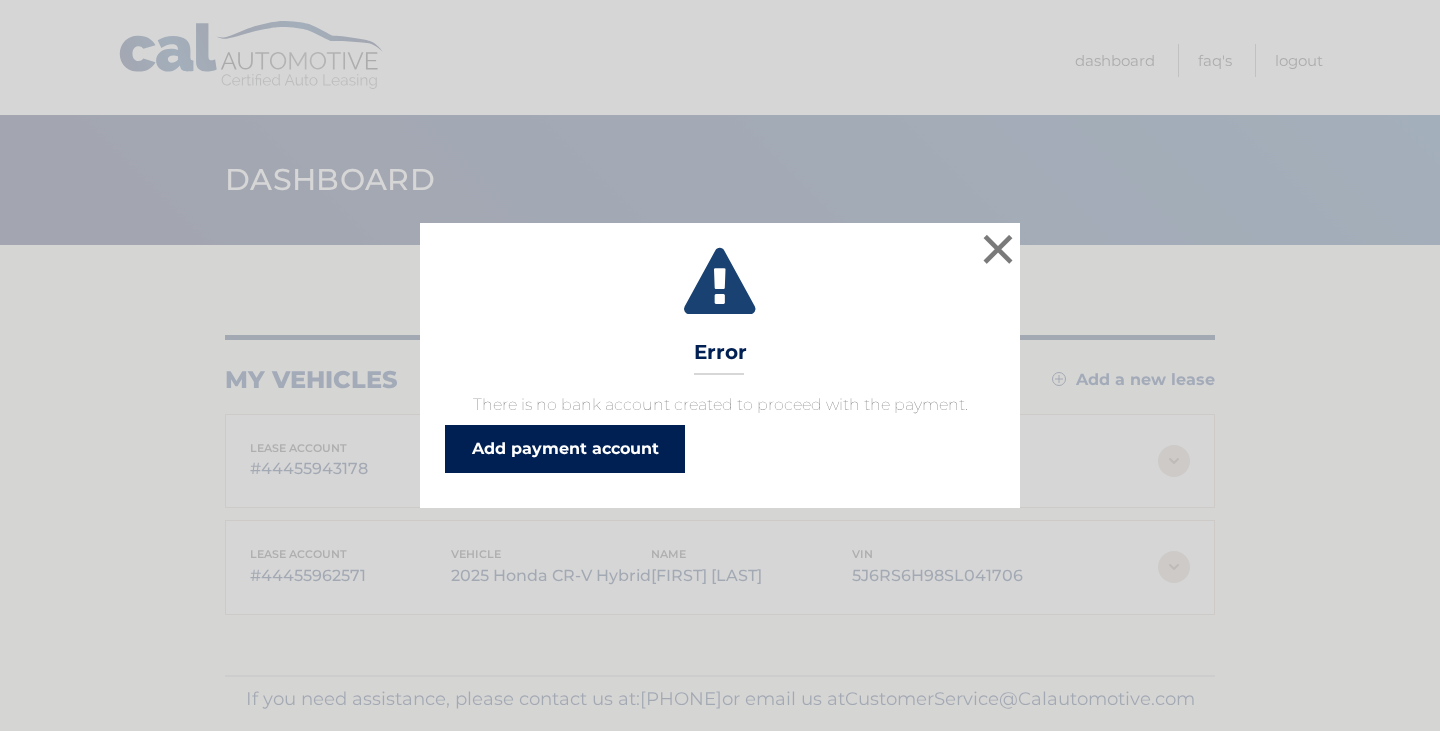 click on "Add payment account" at bounding box center [565, 449] 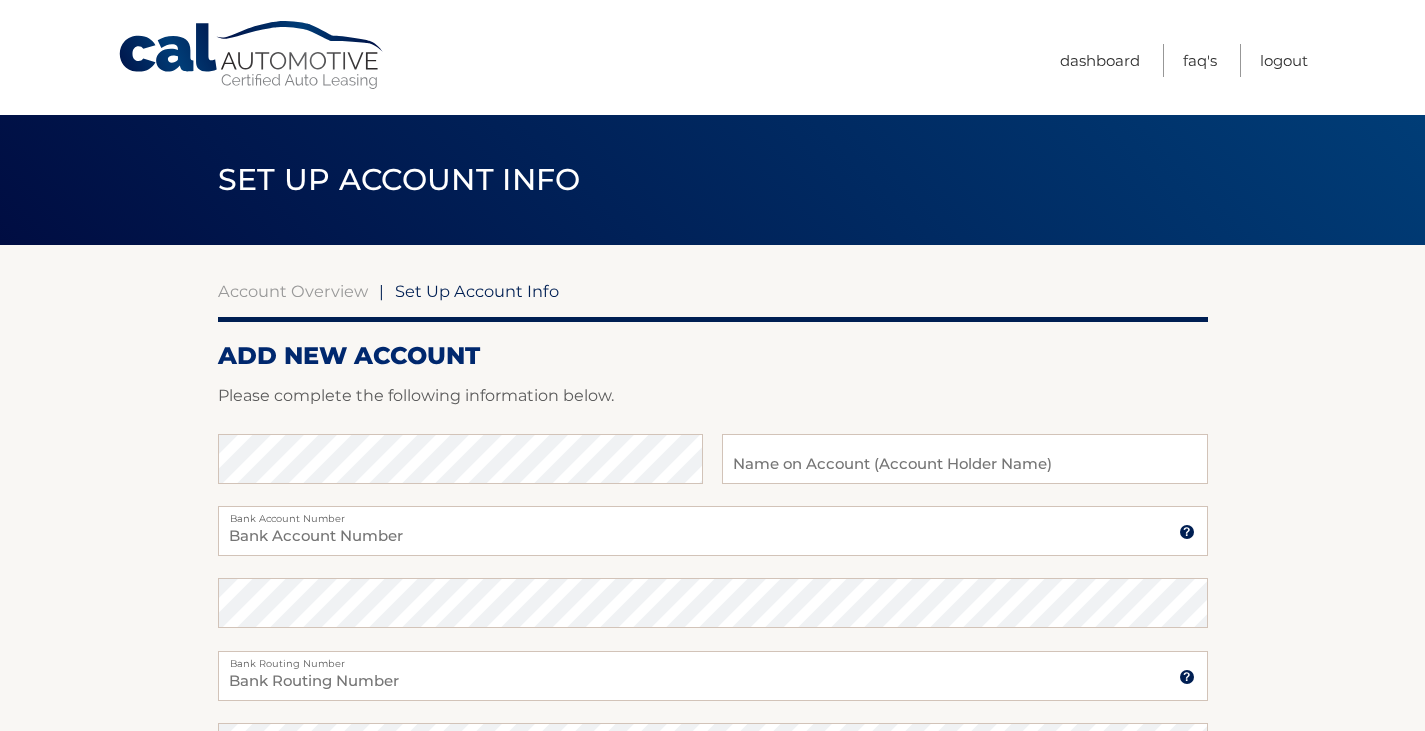 scroll, scrollTop: 0, scrollLeft: 0, axis: both 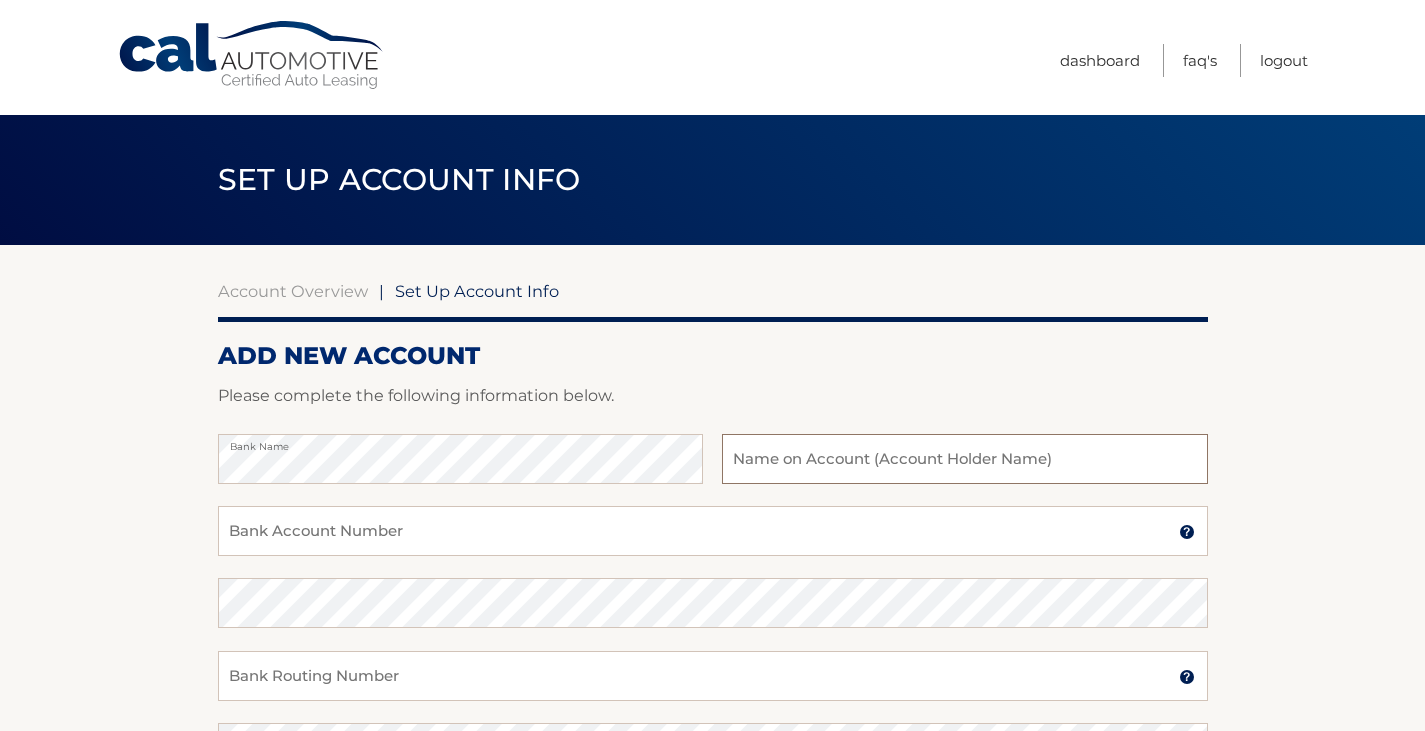 click at bounding box center [964, 459] 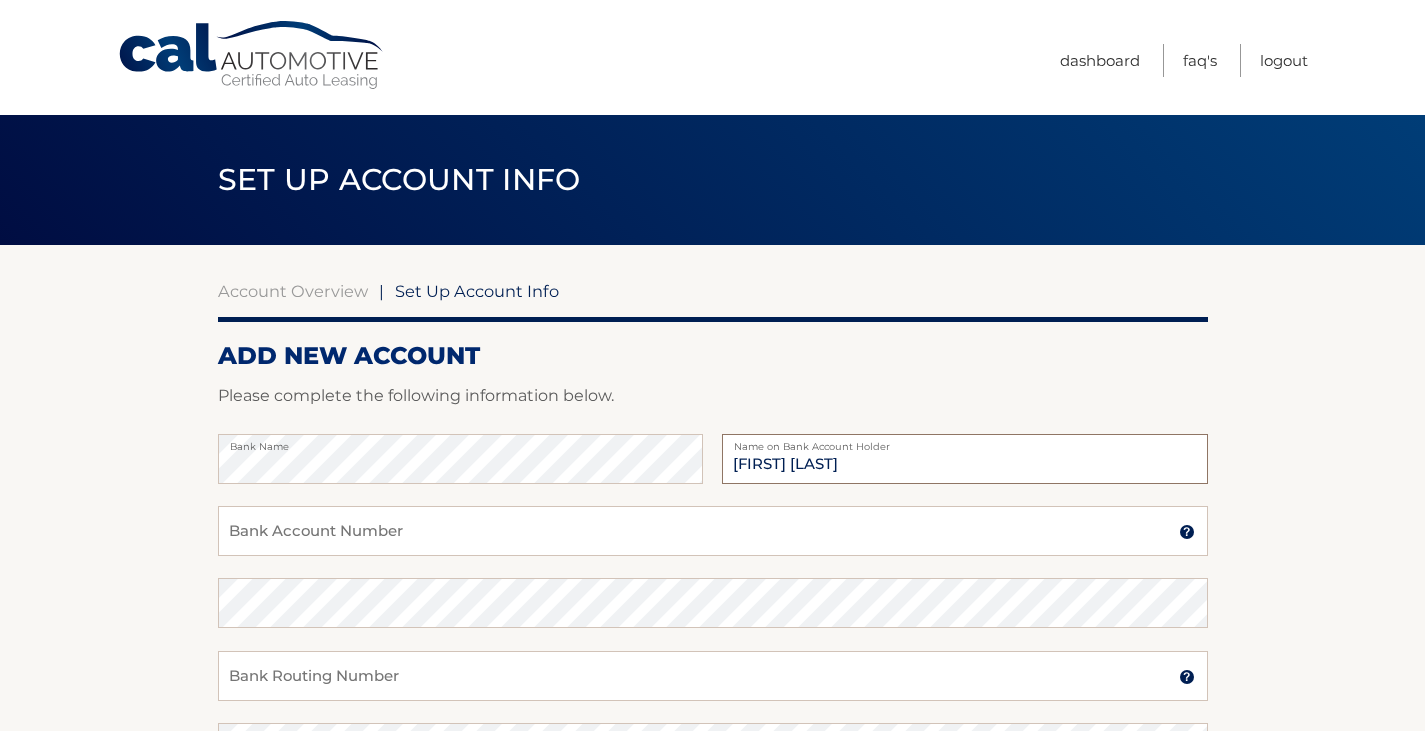 type on "Rimma Tserikov" 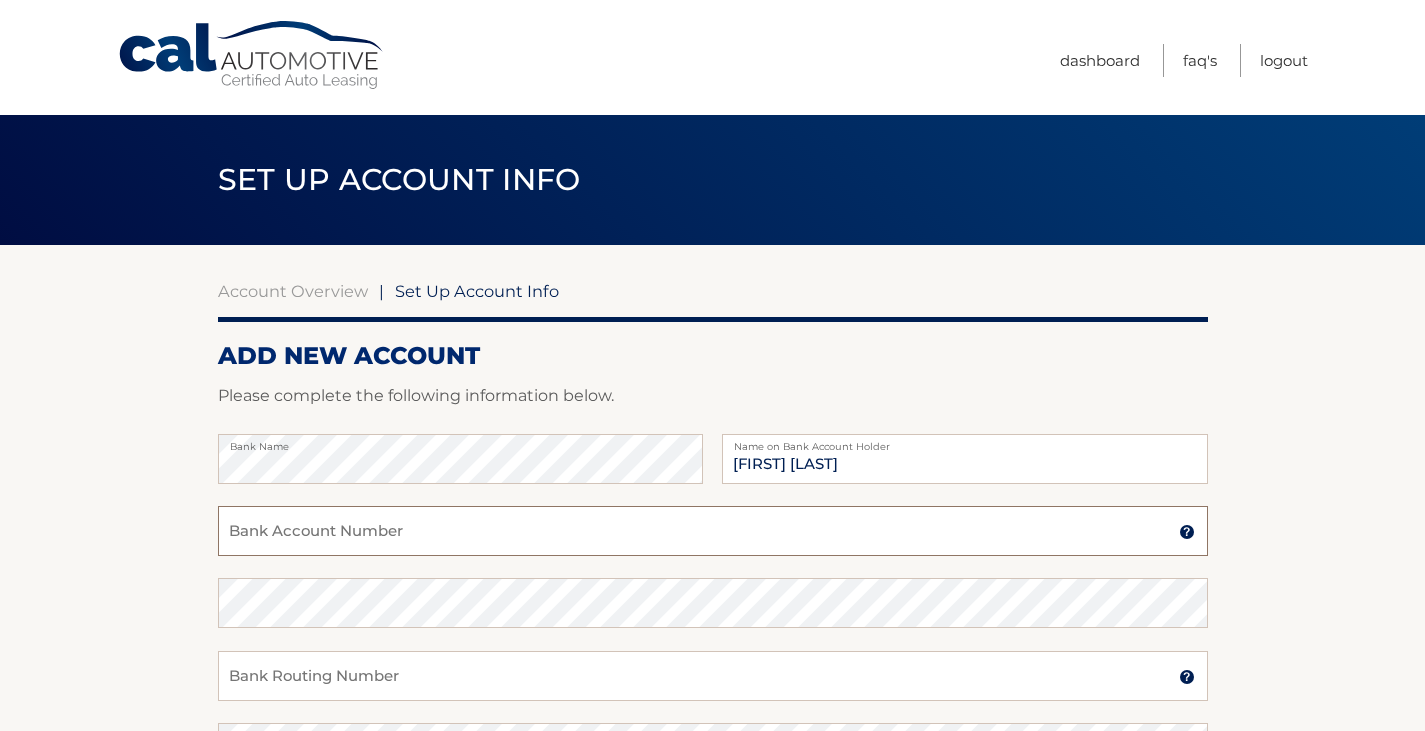 click on "Bank Account Number" at bounding box center [713, 531] 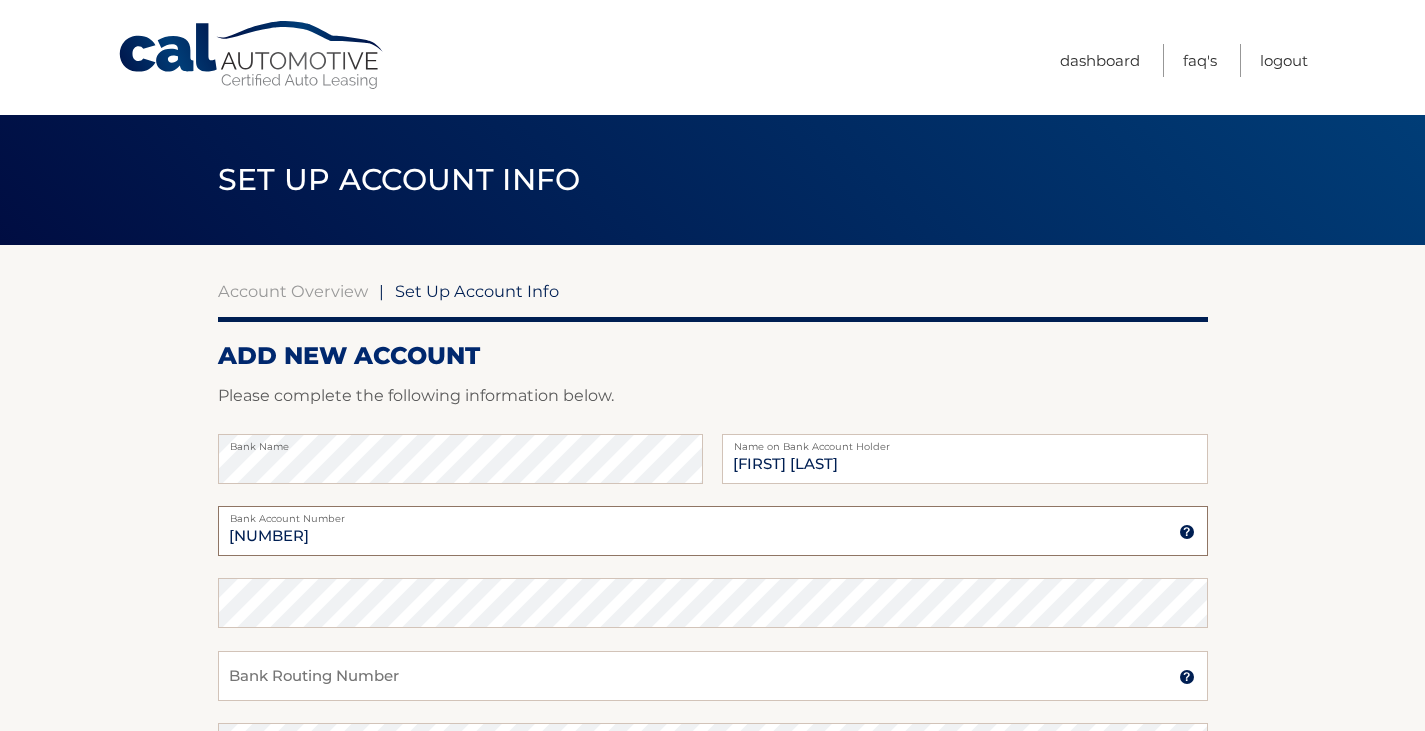 type on "4967591937" 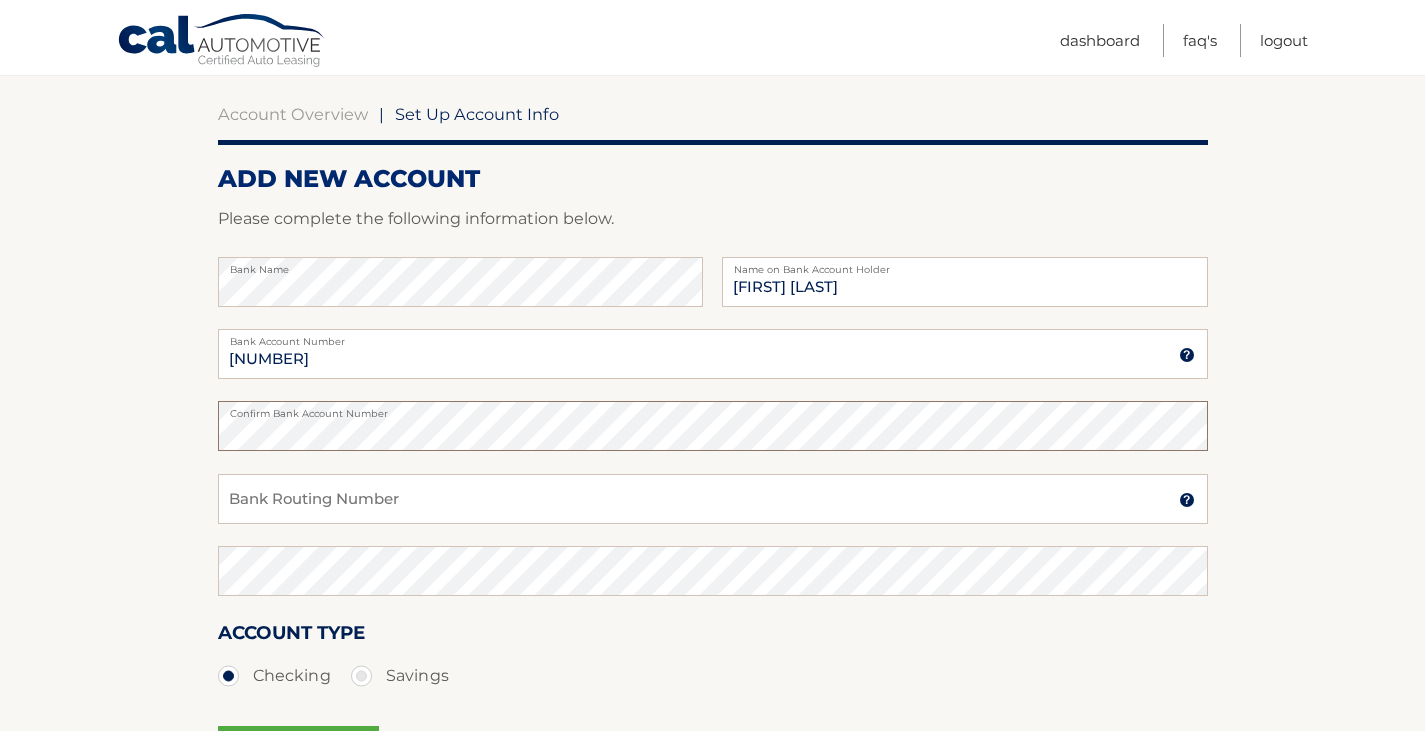 scroll, scrollTop: 206, scrollLeft: 0, axis: vertical 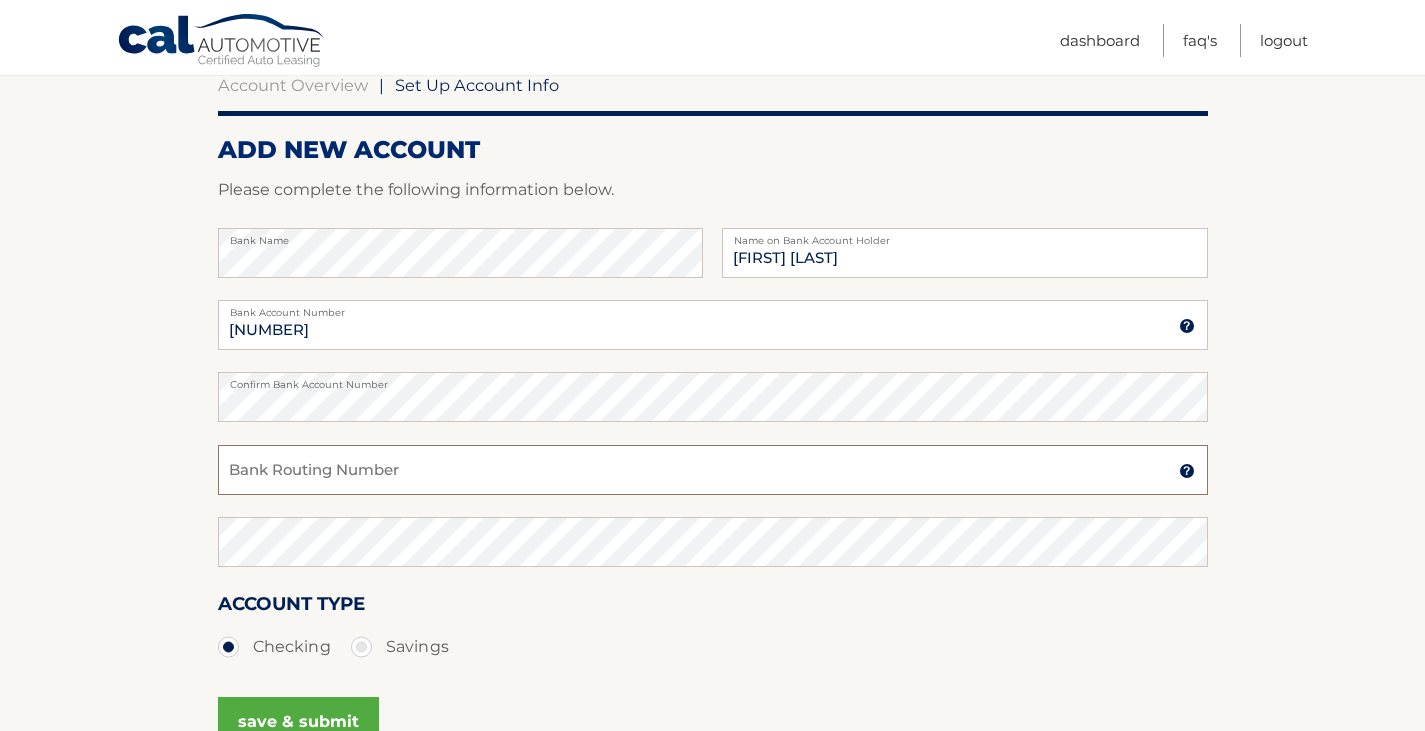 click on "Bank Routing Number" at bounding box center (713, 470) 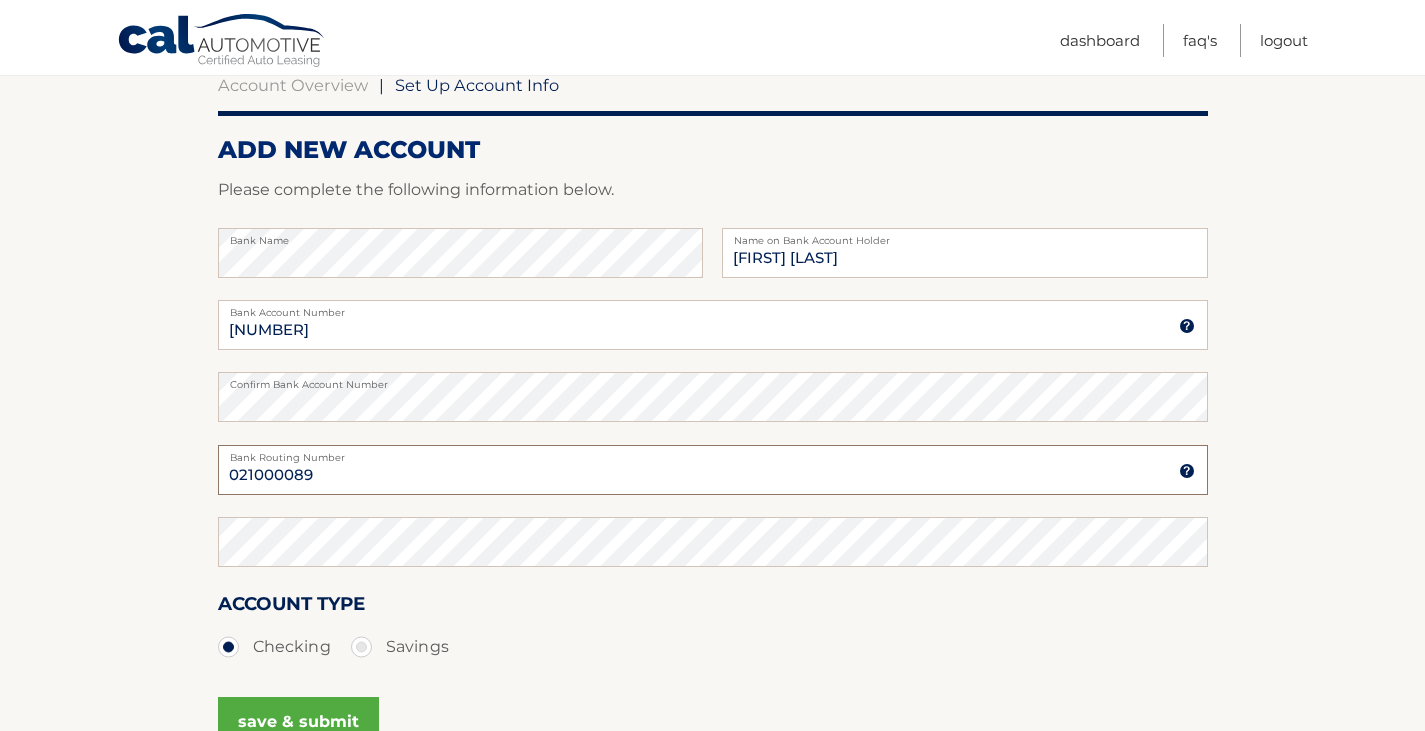 type on "021000089" 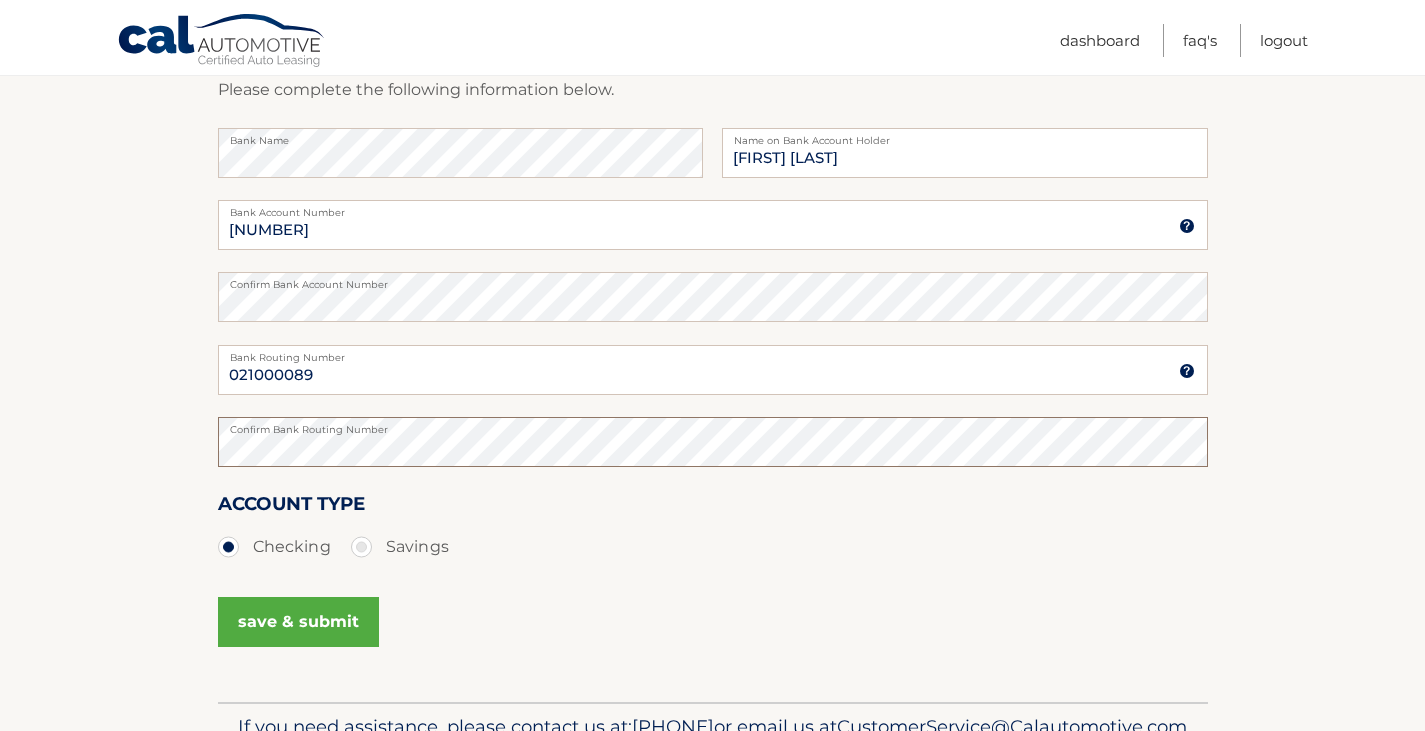 scroll, scrollTop: 307, scrollLeft: 0, axis: vertical 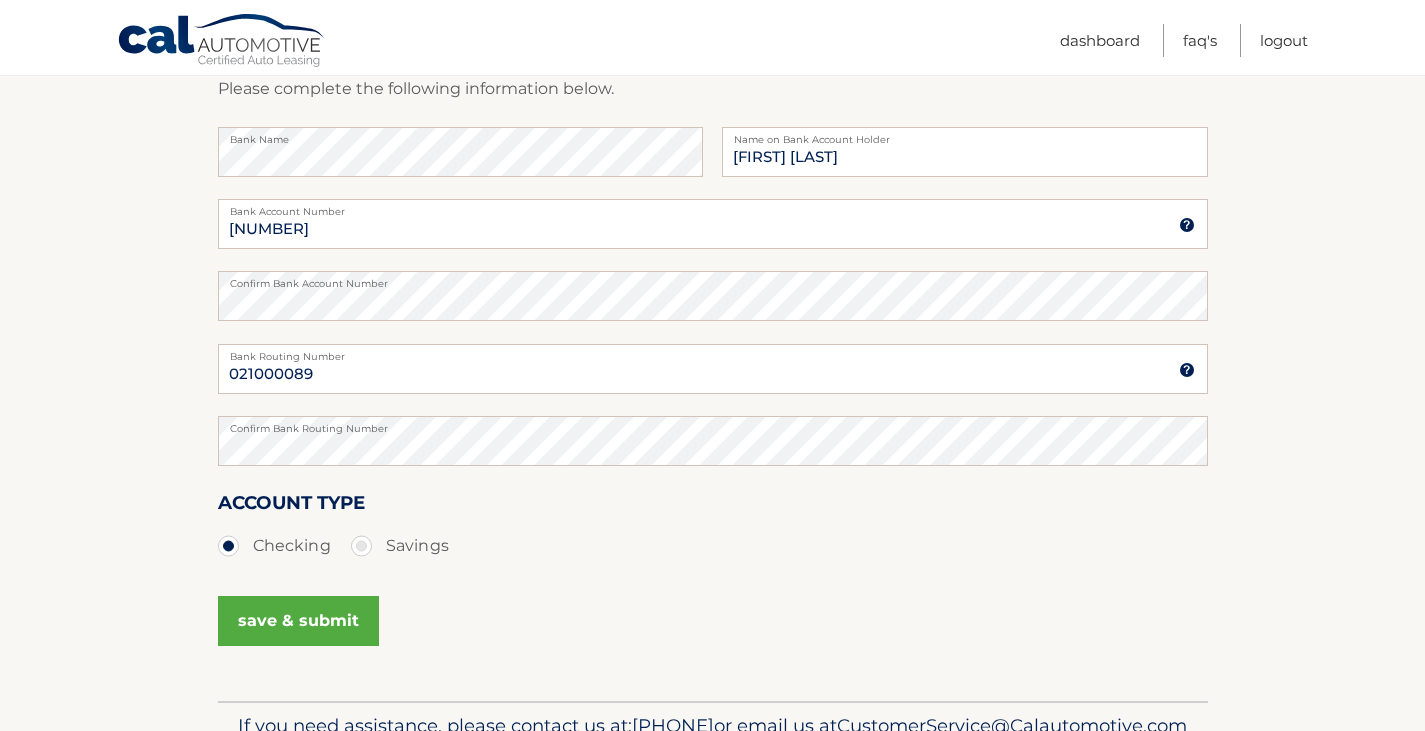 click on "save & submit" at bounding box center [298, 621] 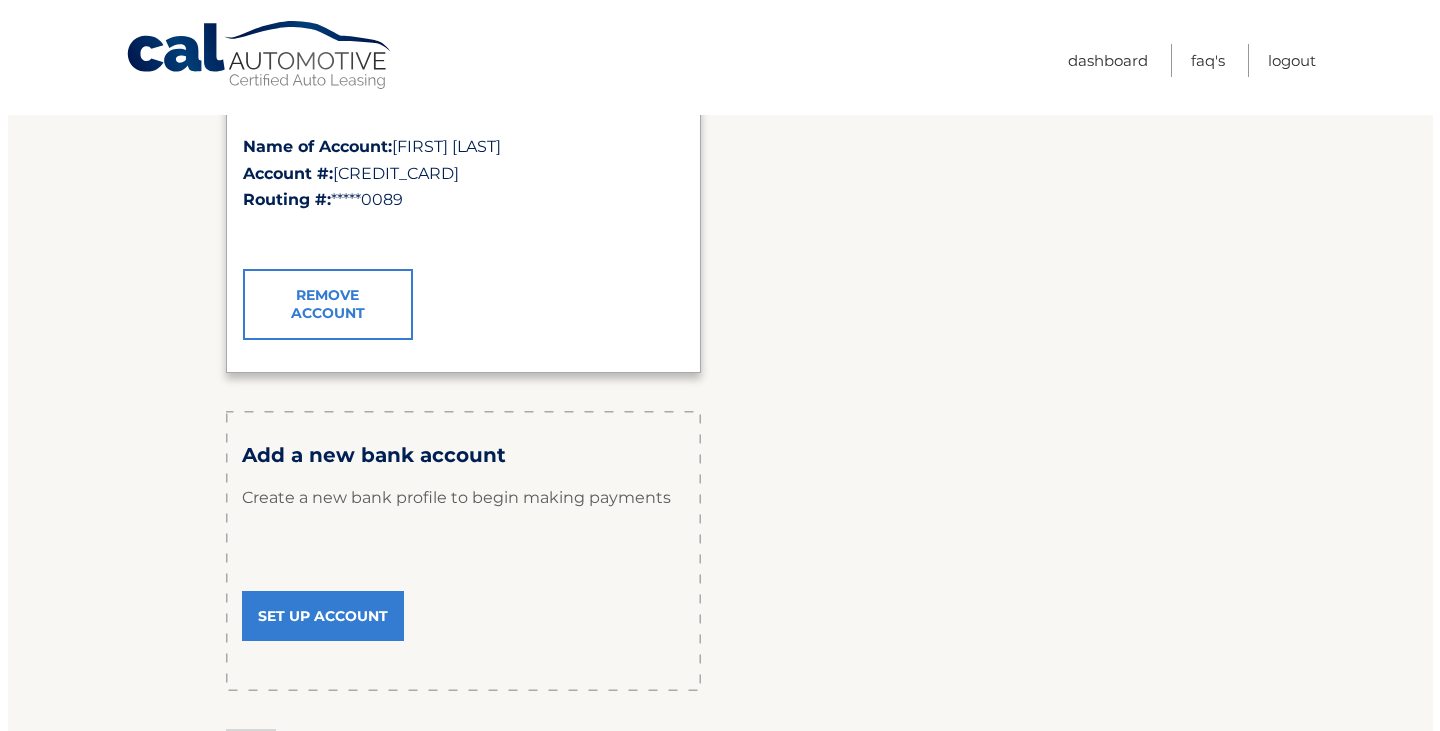 scroll, scrollTop: 456, scrollLeft: 0, axis: vertical 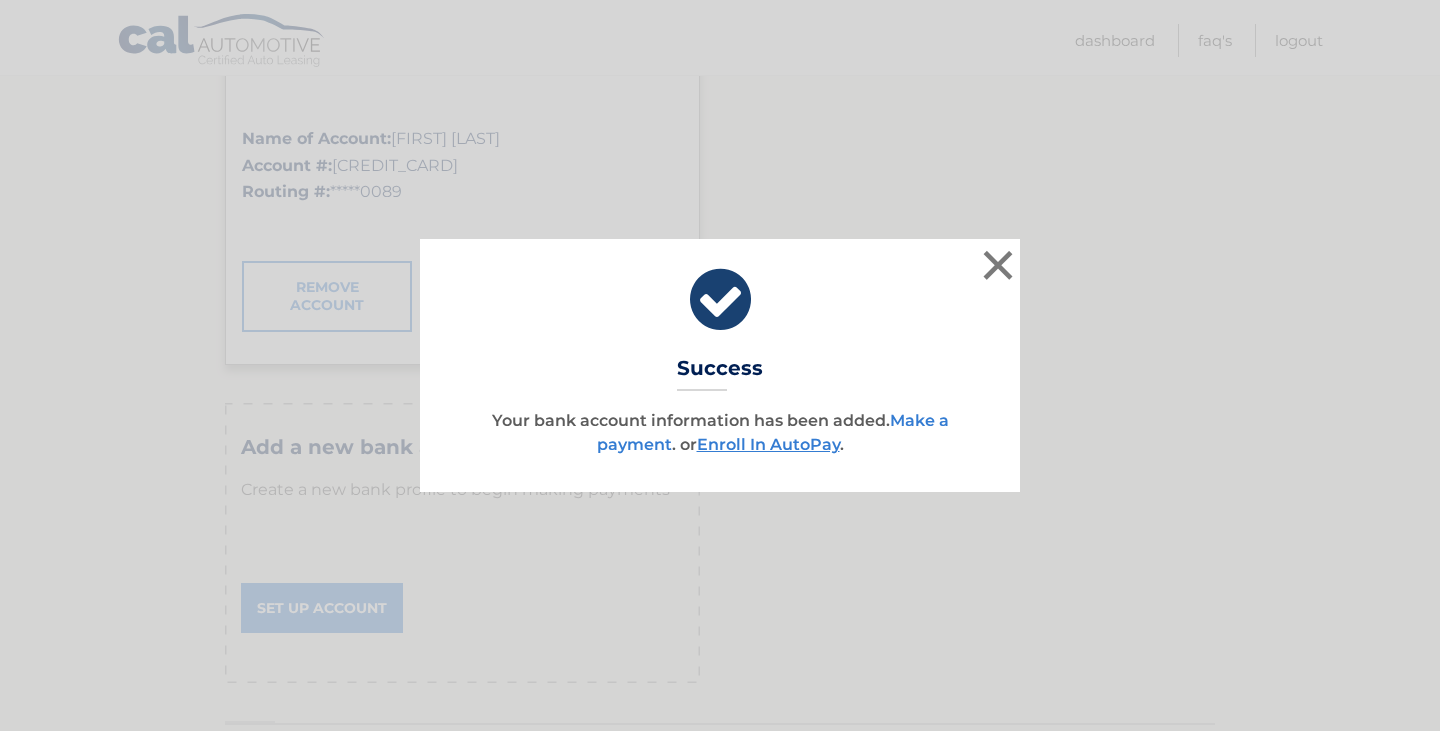 click on "Make a payment" at bounding box center [773, 432] 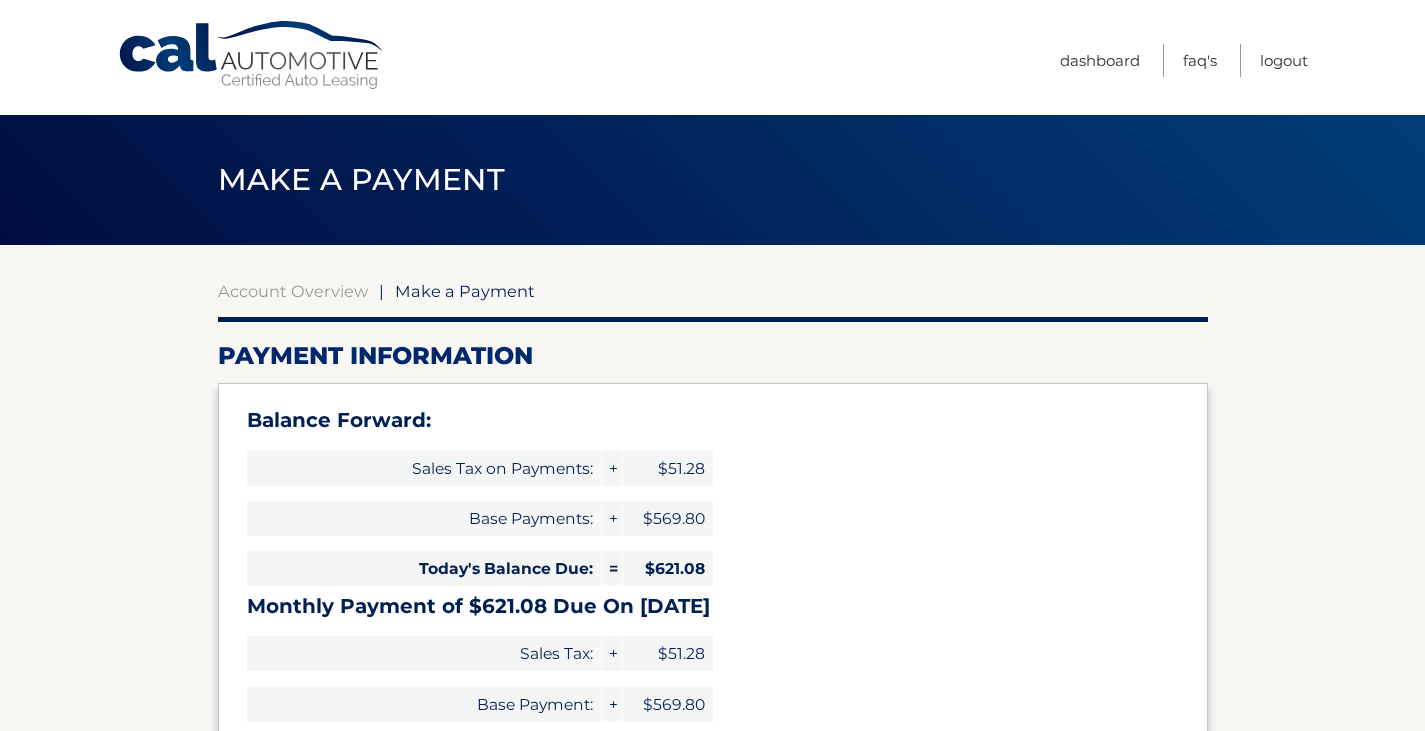 scroll, scrollTop: 0, scrollLeft: 0, axis: both 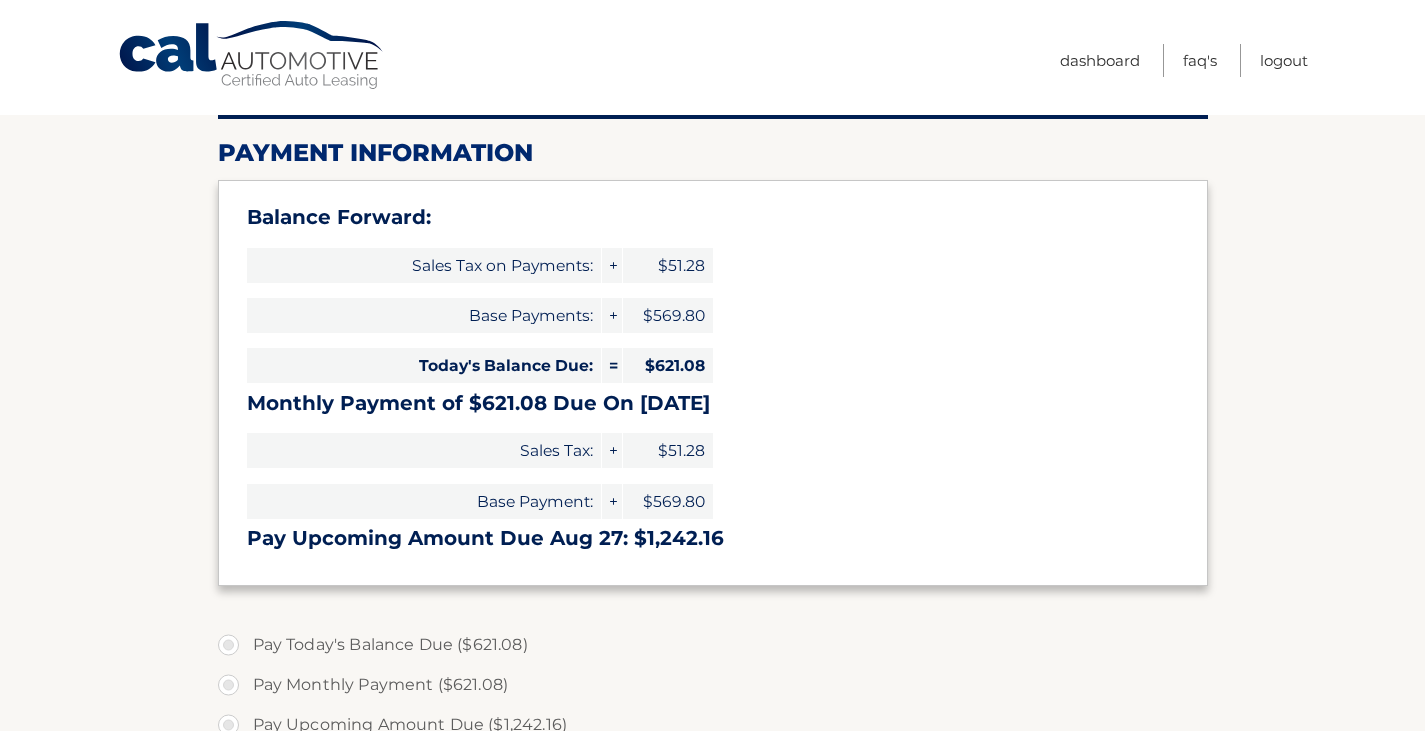 select on "NDE1NWJhZDEtNGIzNC00YjBkLWE1OGQtMDc5OTNmYWI5YmNl" 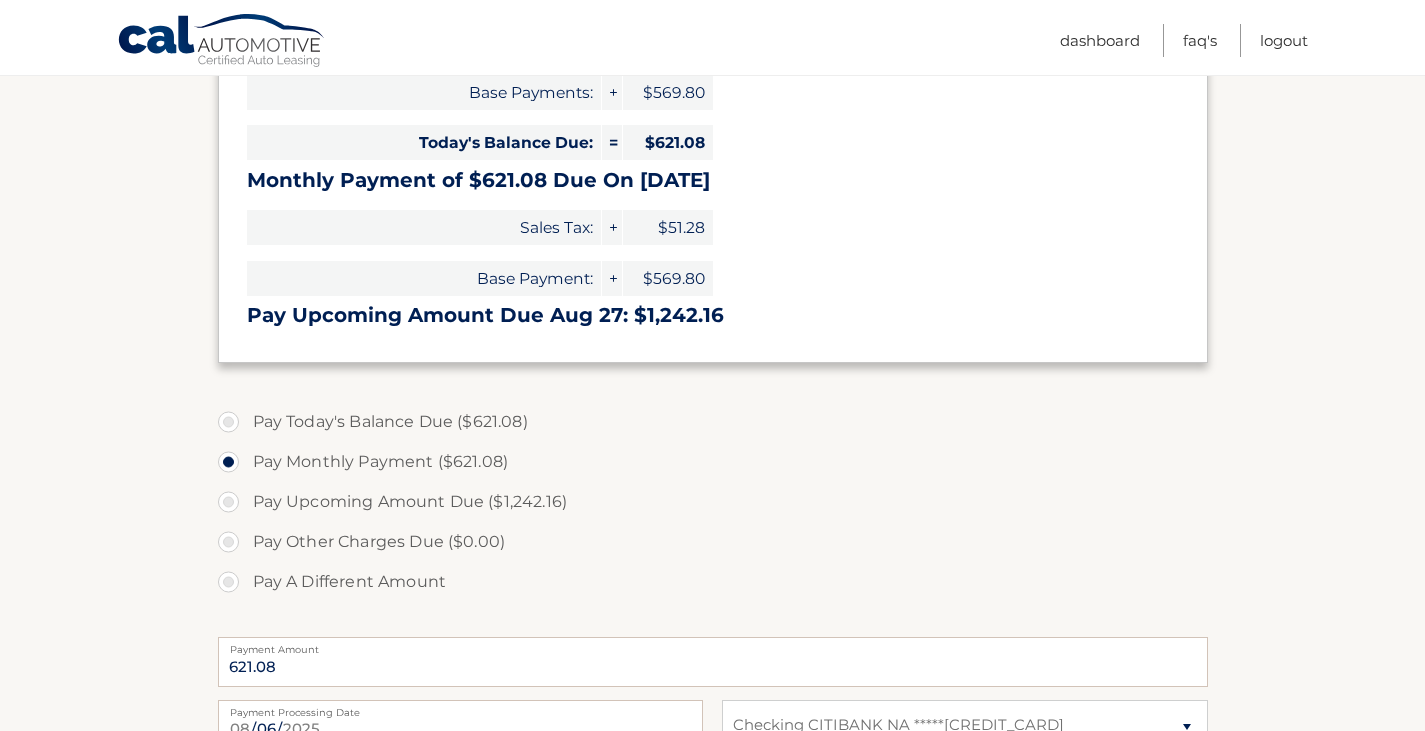 scroll, scrollTop: 427, scrollLeft: 0, axis: vertical 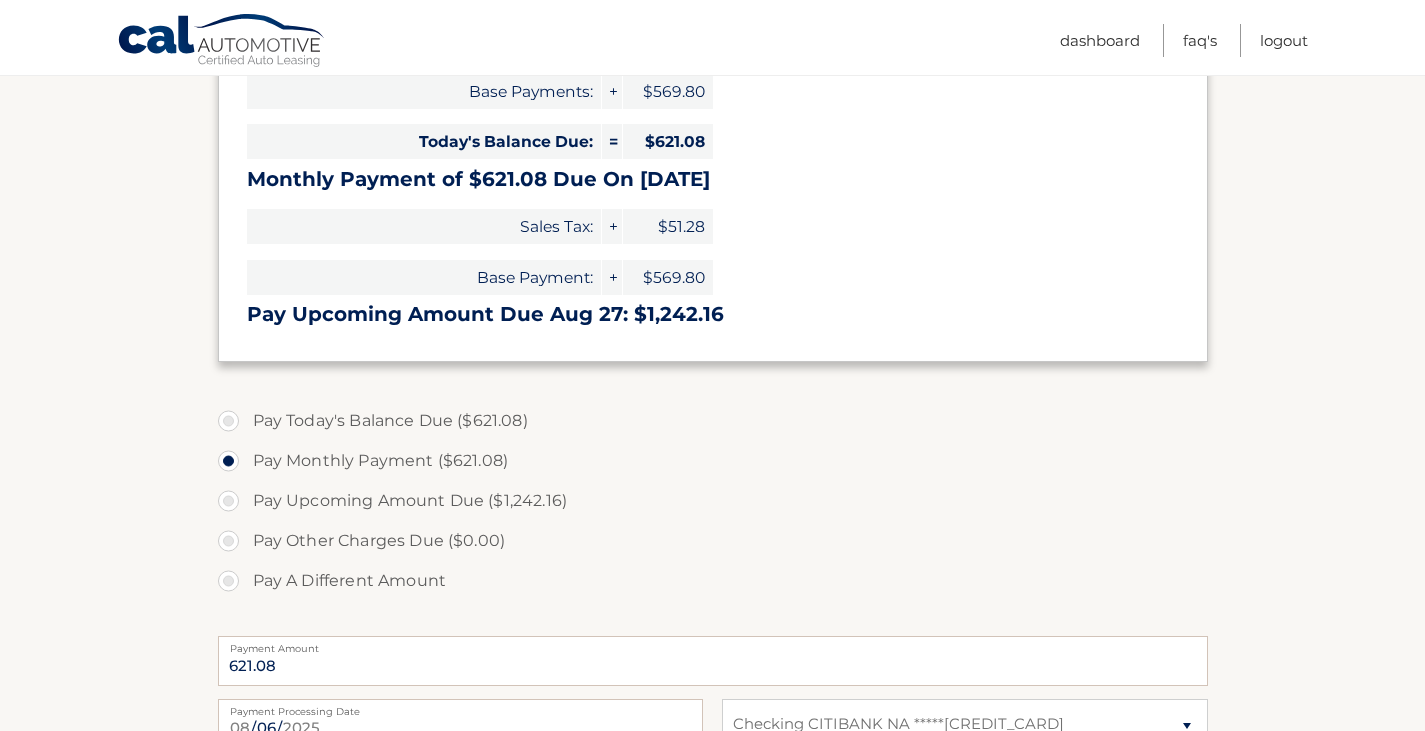 click on "Pay Today's Balance Due ($621.08)" at bounding box center [713, 421] 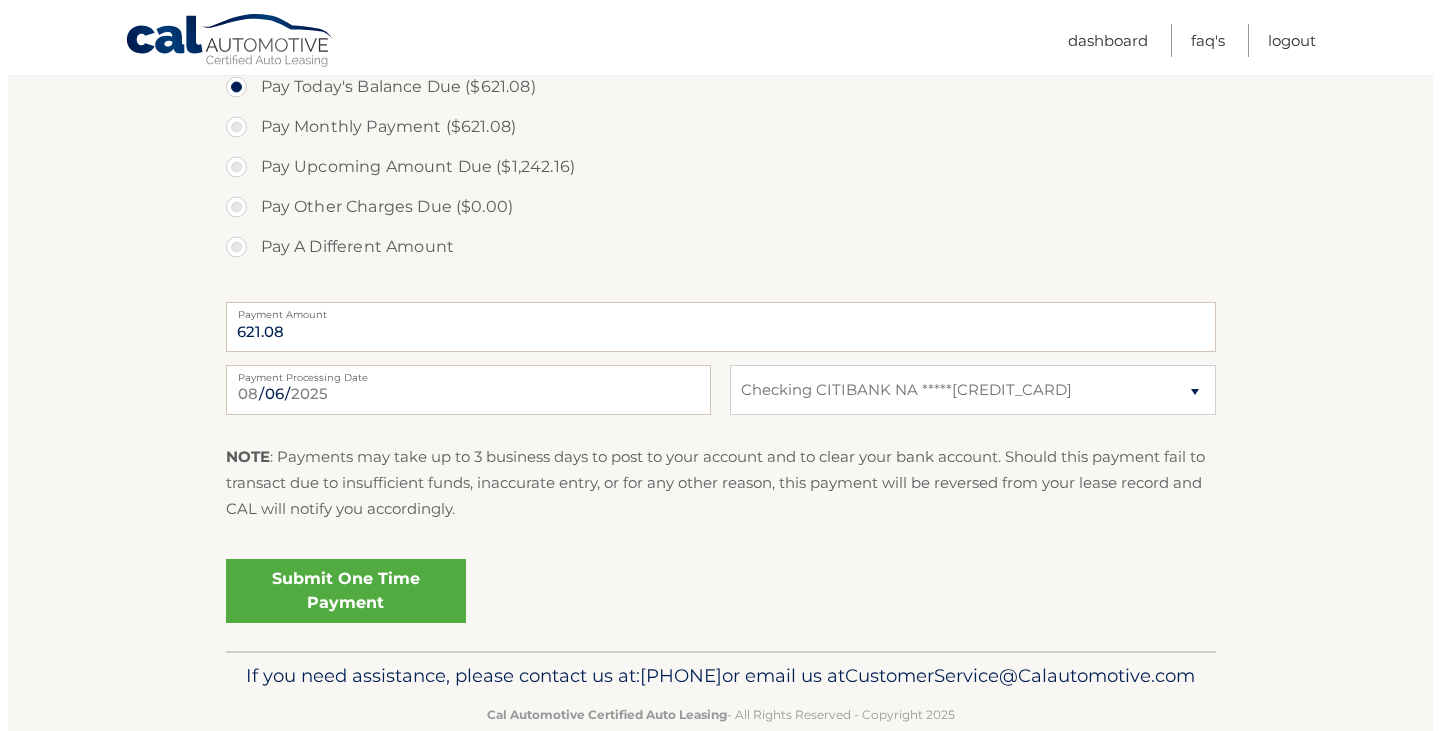 scroll, scrollTop: 762, scrollLeft: 0, axis: vertical 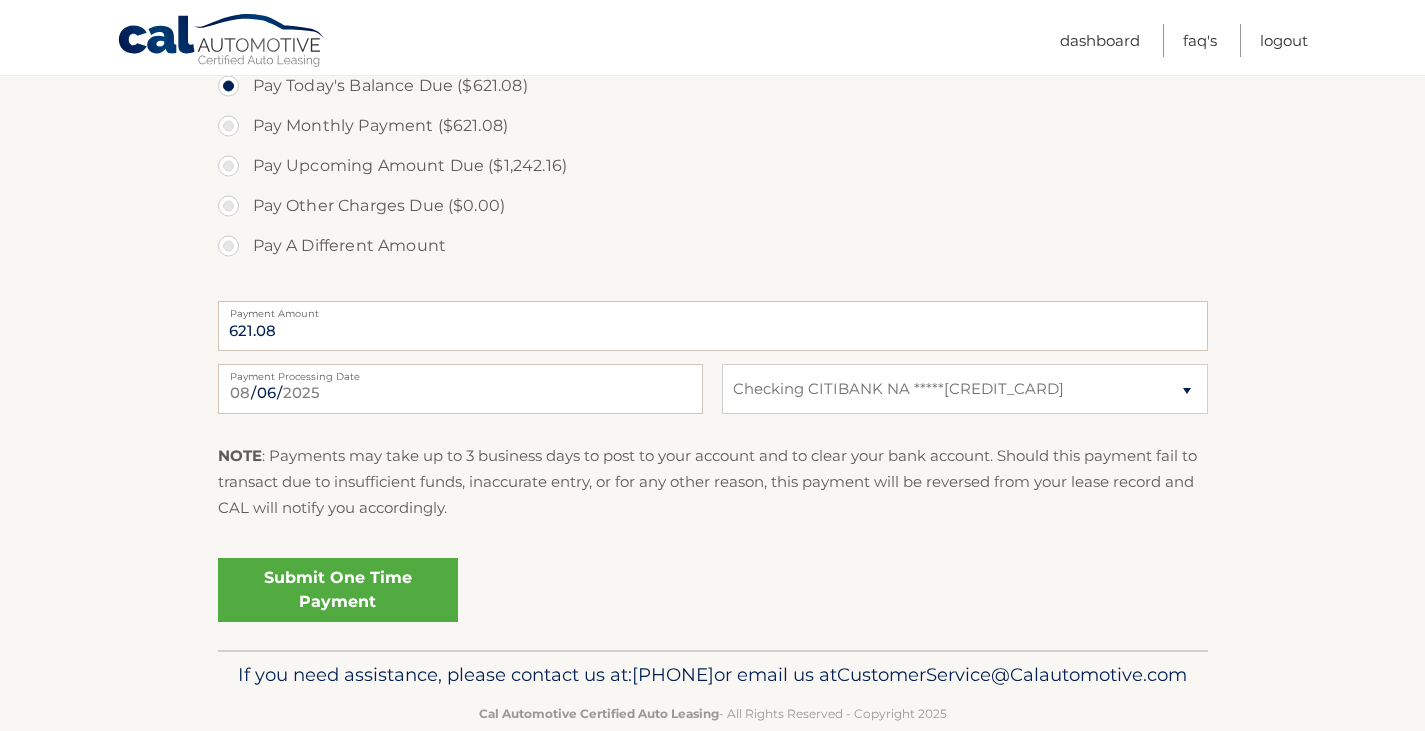 click on "Submit One Time Payment" at bounding box center (338, 590) 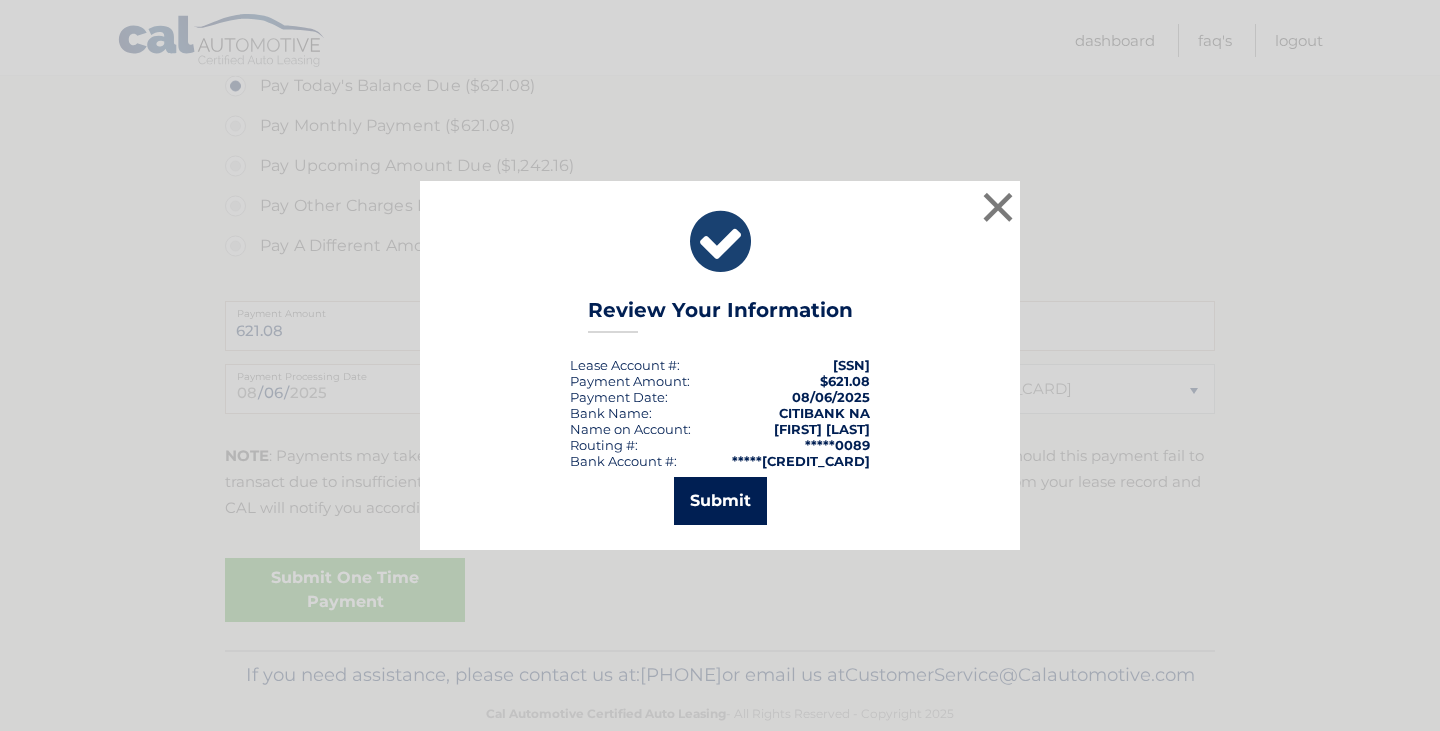 click on "Submit" at bounding box center [720, 501] 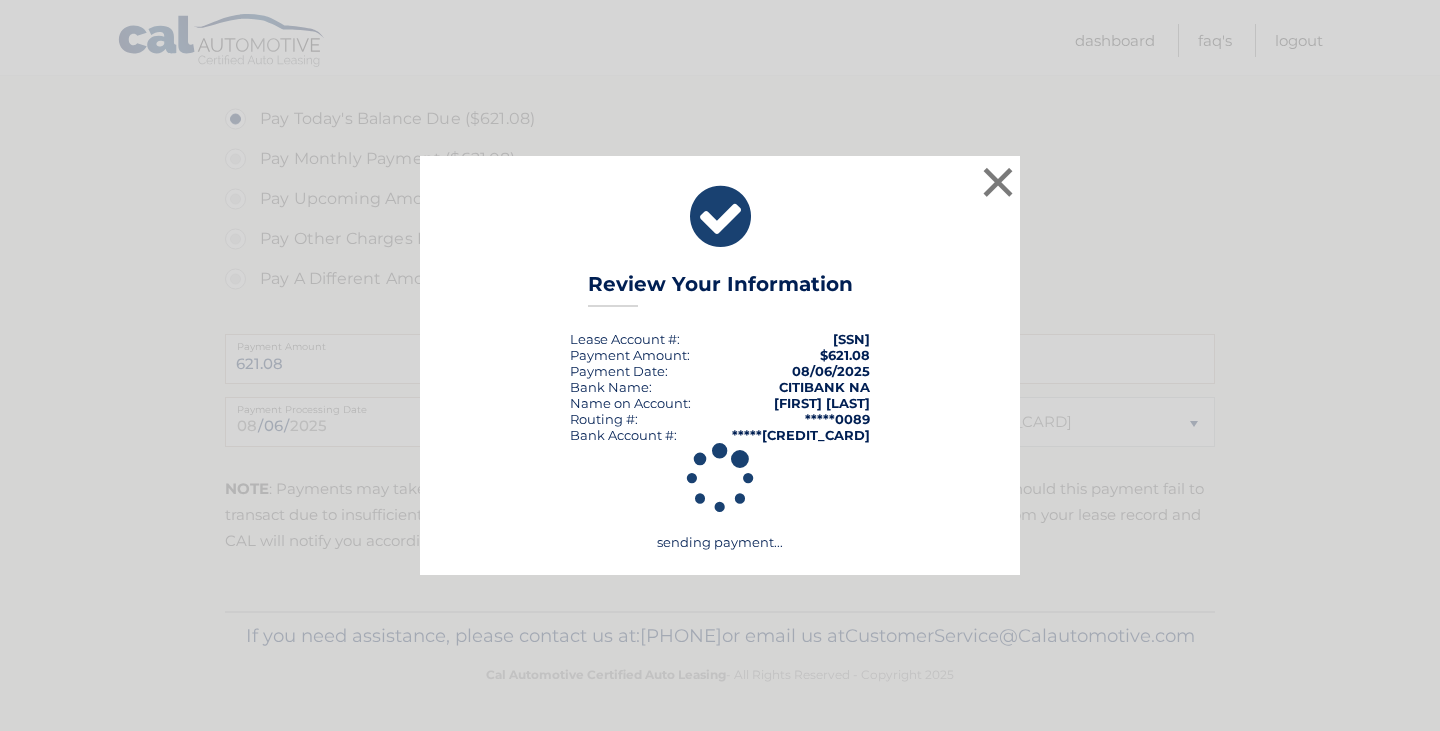 scroll, scrollTop: 761, scrollLeft: 0, axis: vertical 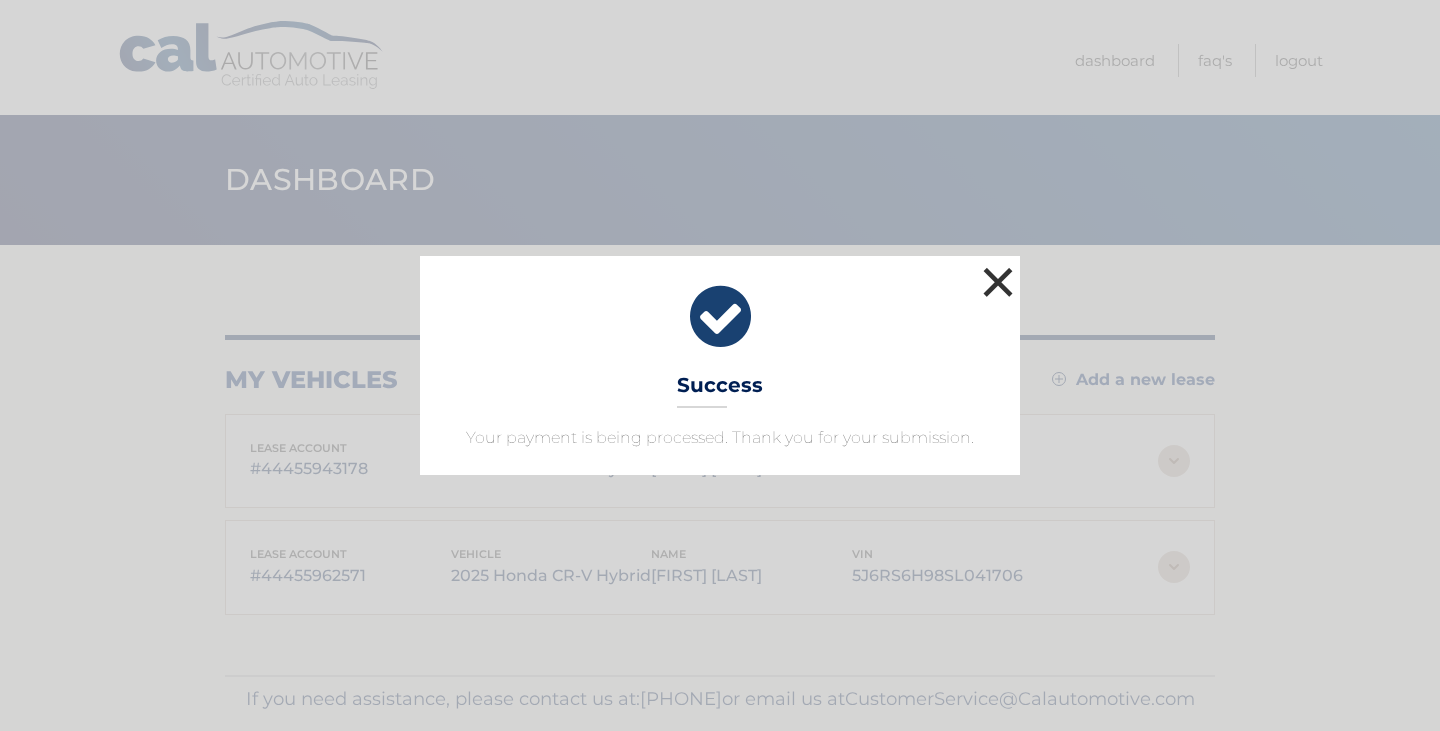 click on "×" at bounding box center (998, 282) 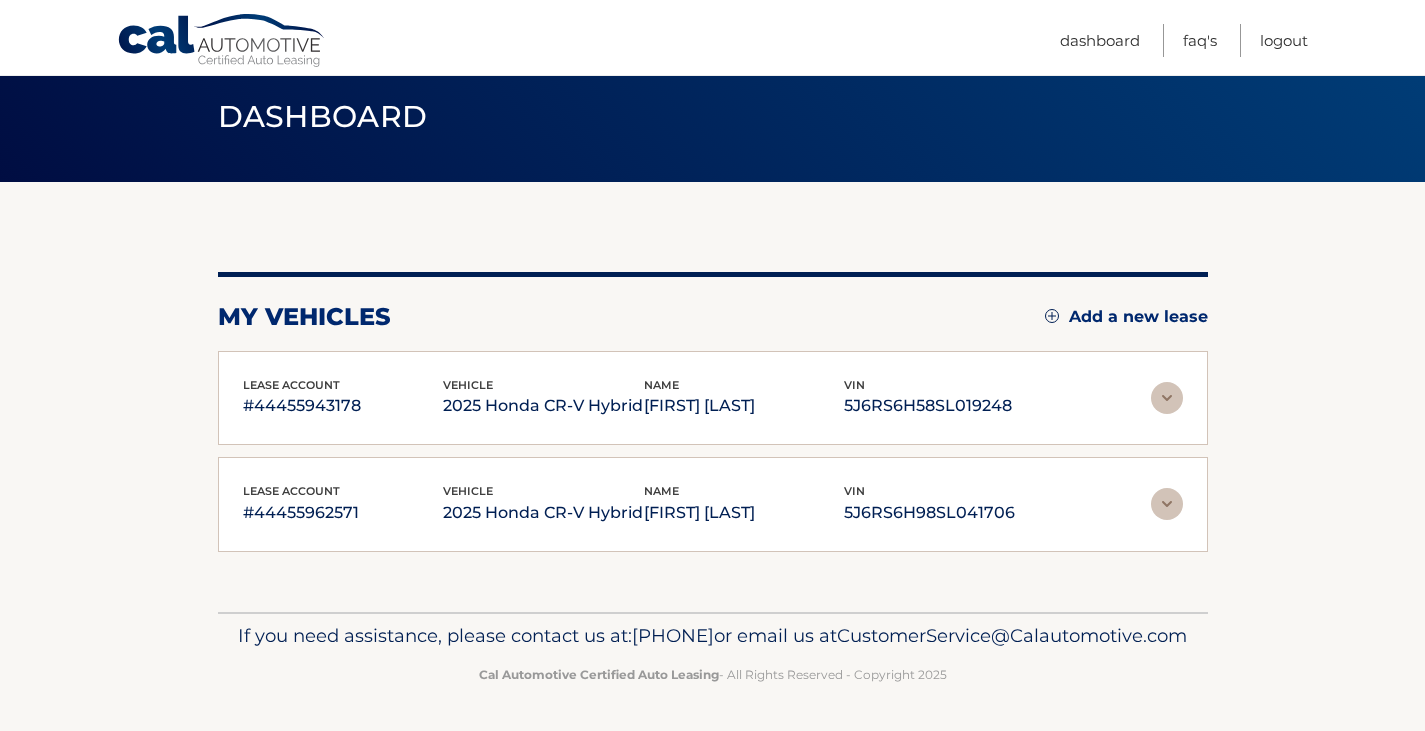 scroll, scrollTop: 129, scrollLeft: 0, axis: vertical 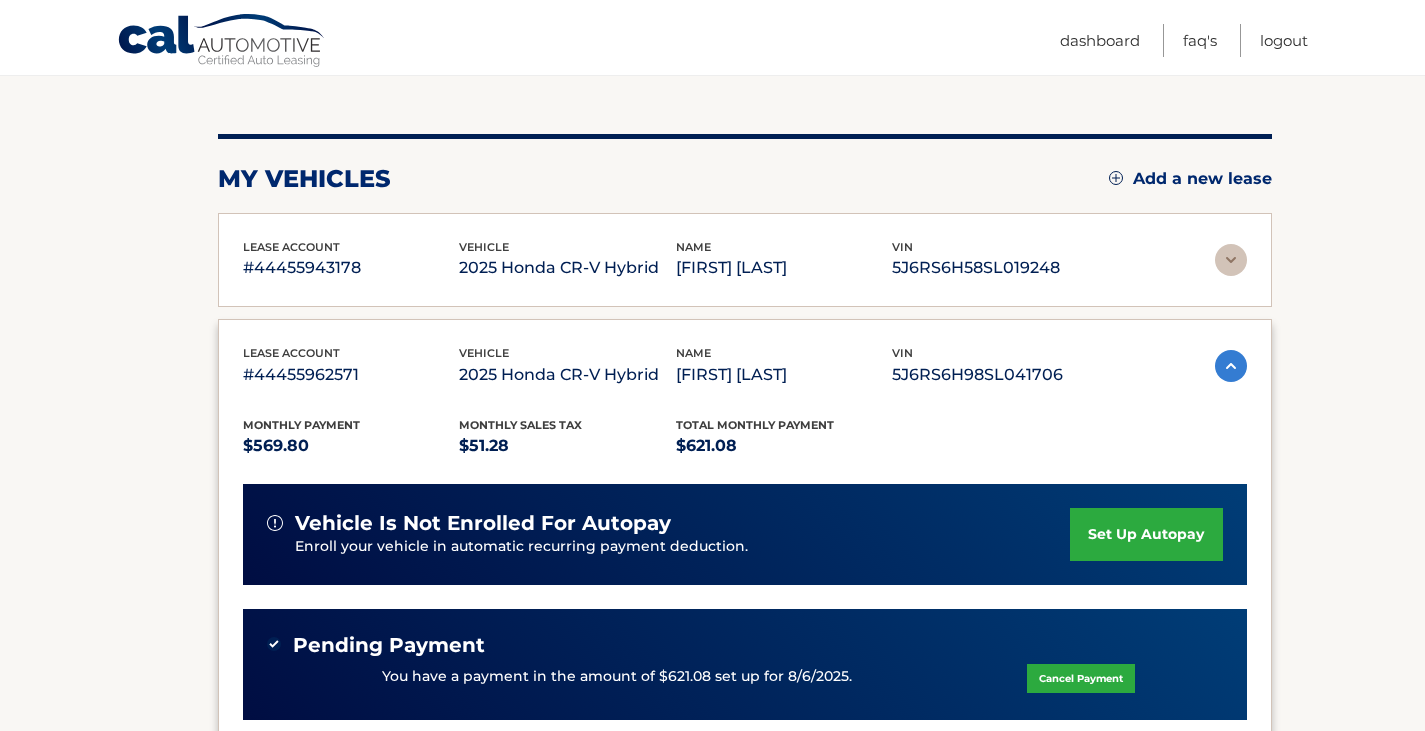 click on "set up autopay" at bounding box center (1146, 534) 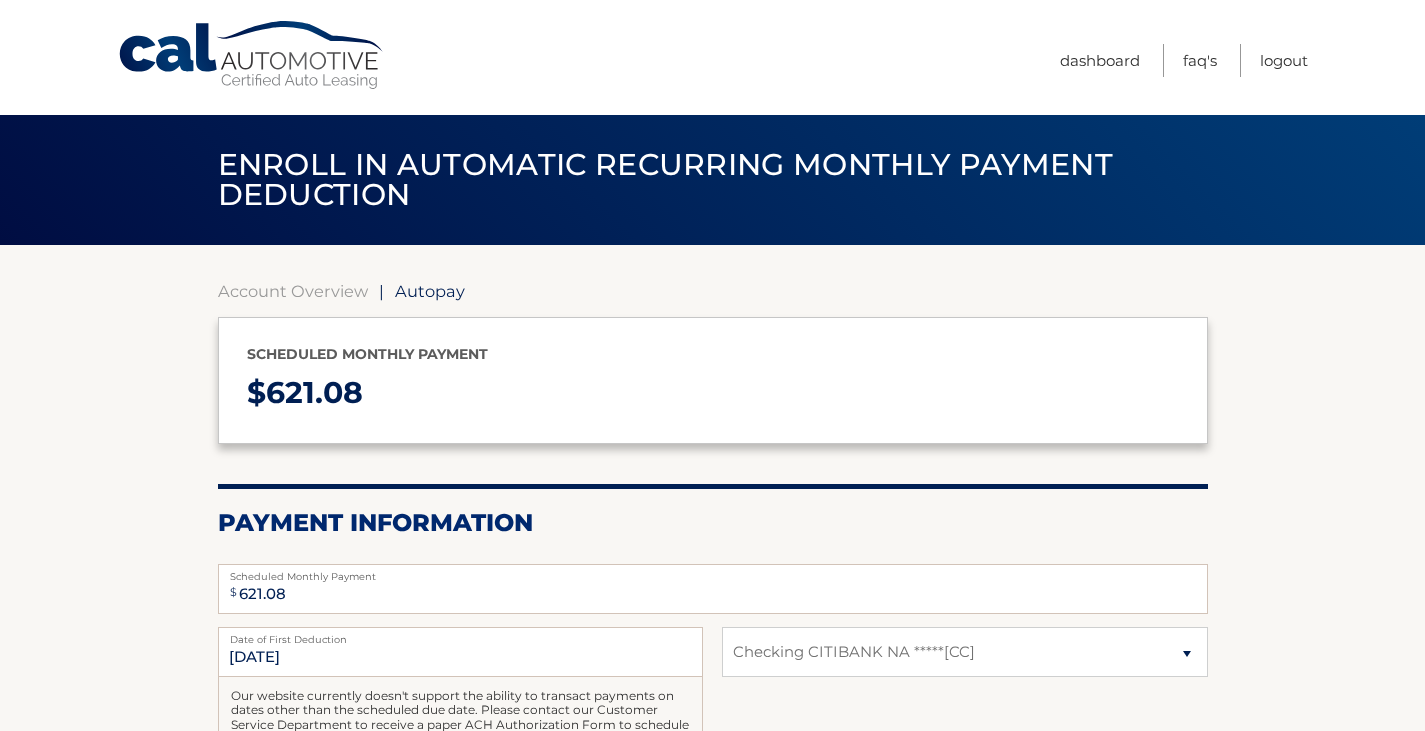 select on "NDE1NWJhZDEtNGIzNC00YjBkLWE1OGQtMDc5OTNmYWI5YmNl" 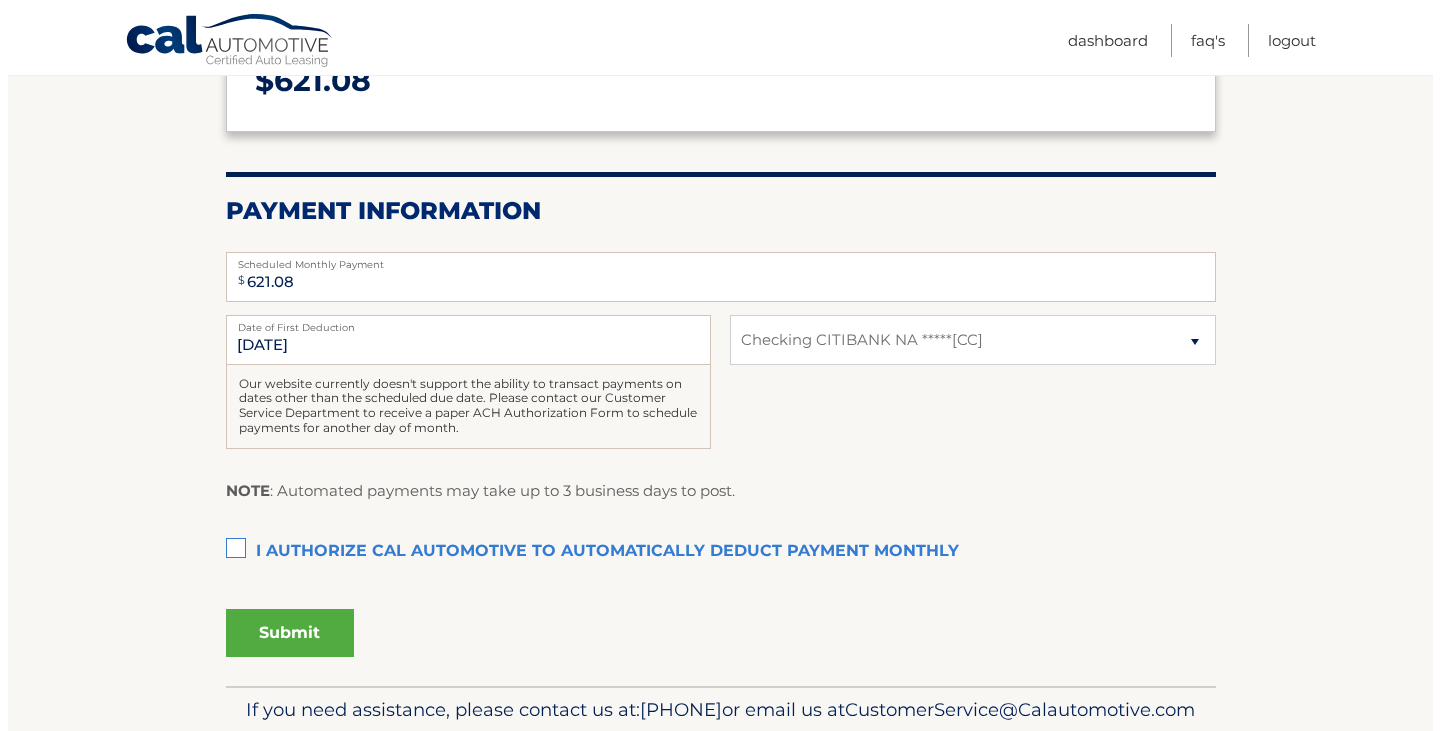 scroll, scrollTop: 313, scrollLeft: 0, axis: vertical 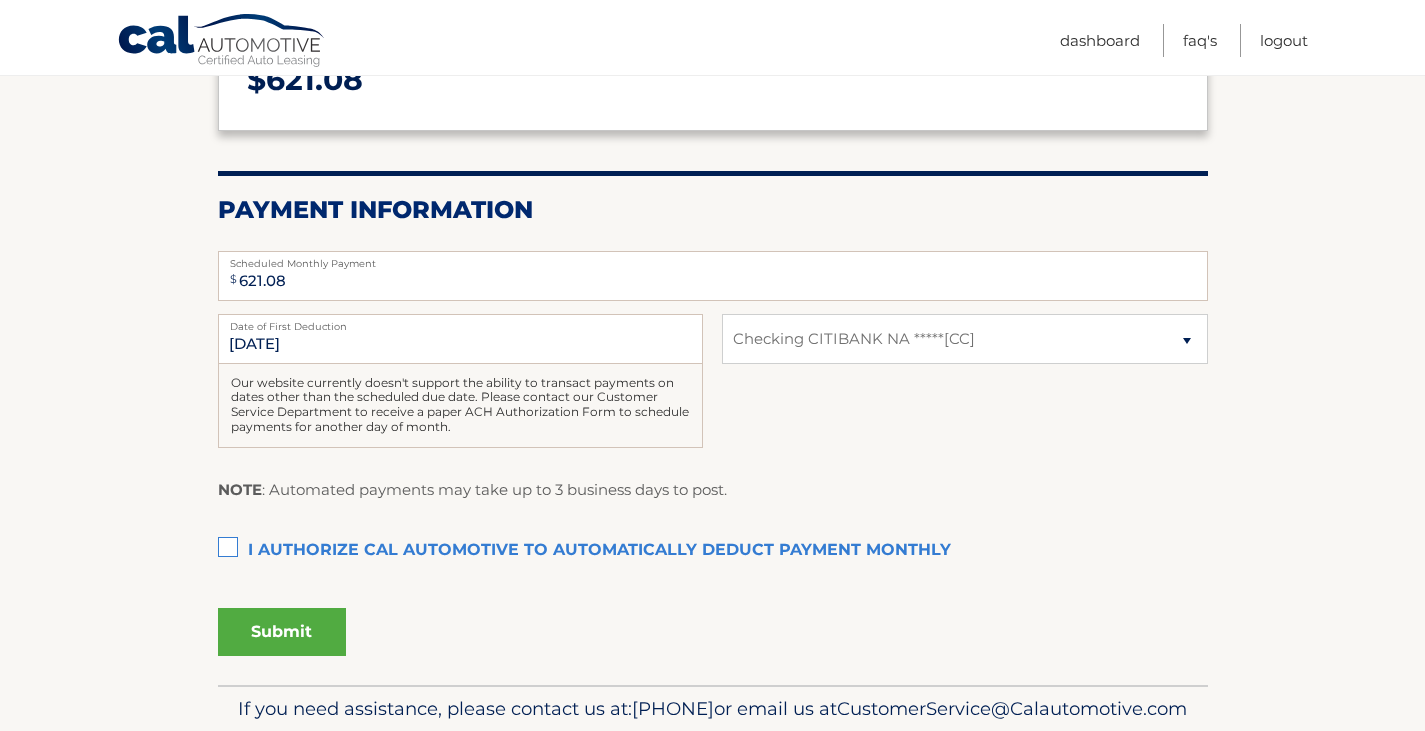 click on "I authorize cal automotive to automatically deduct payment monthly
This checkbox must be checked" at bounding box center [713, 551] 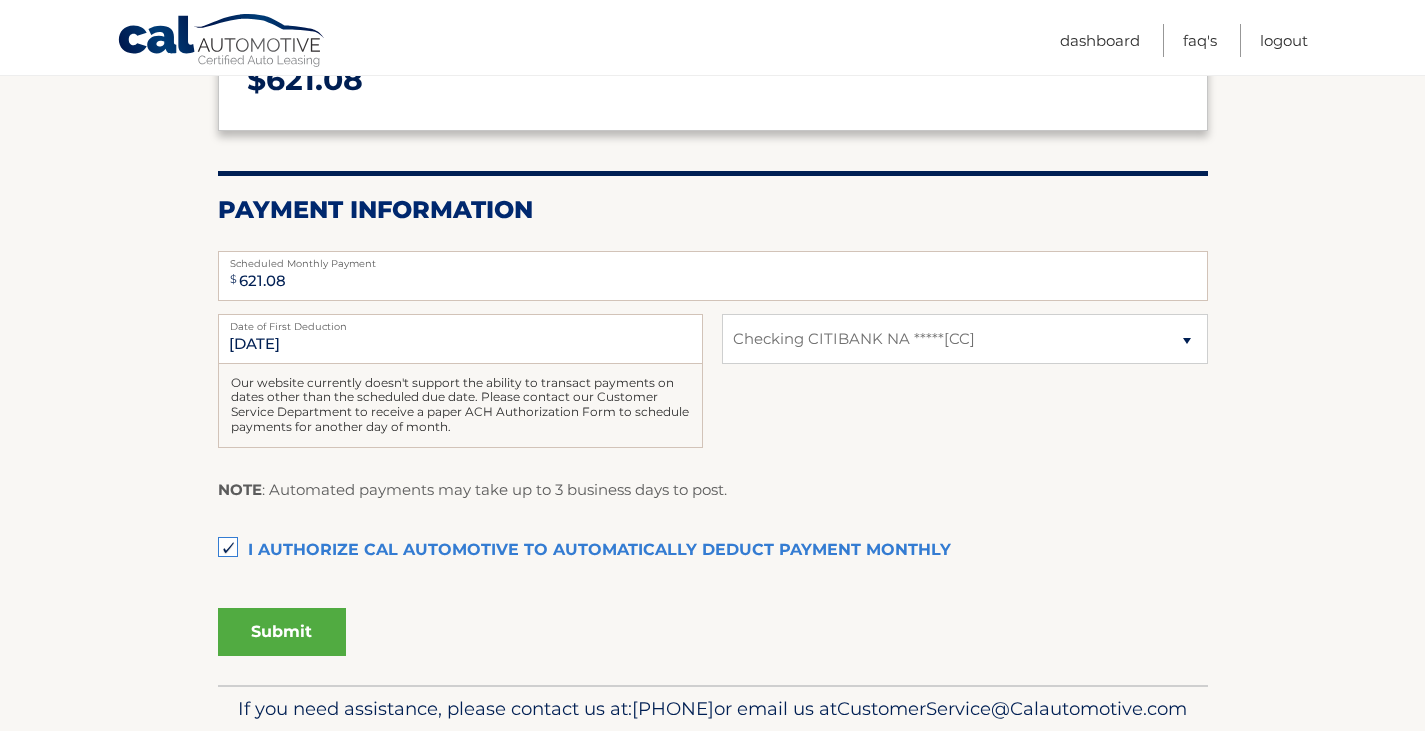 click on "Submit" at bounding box center (282, 632) 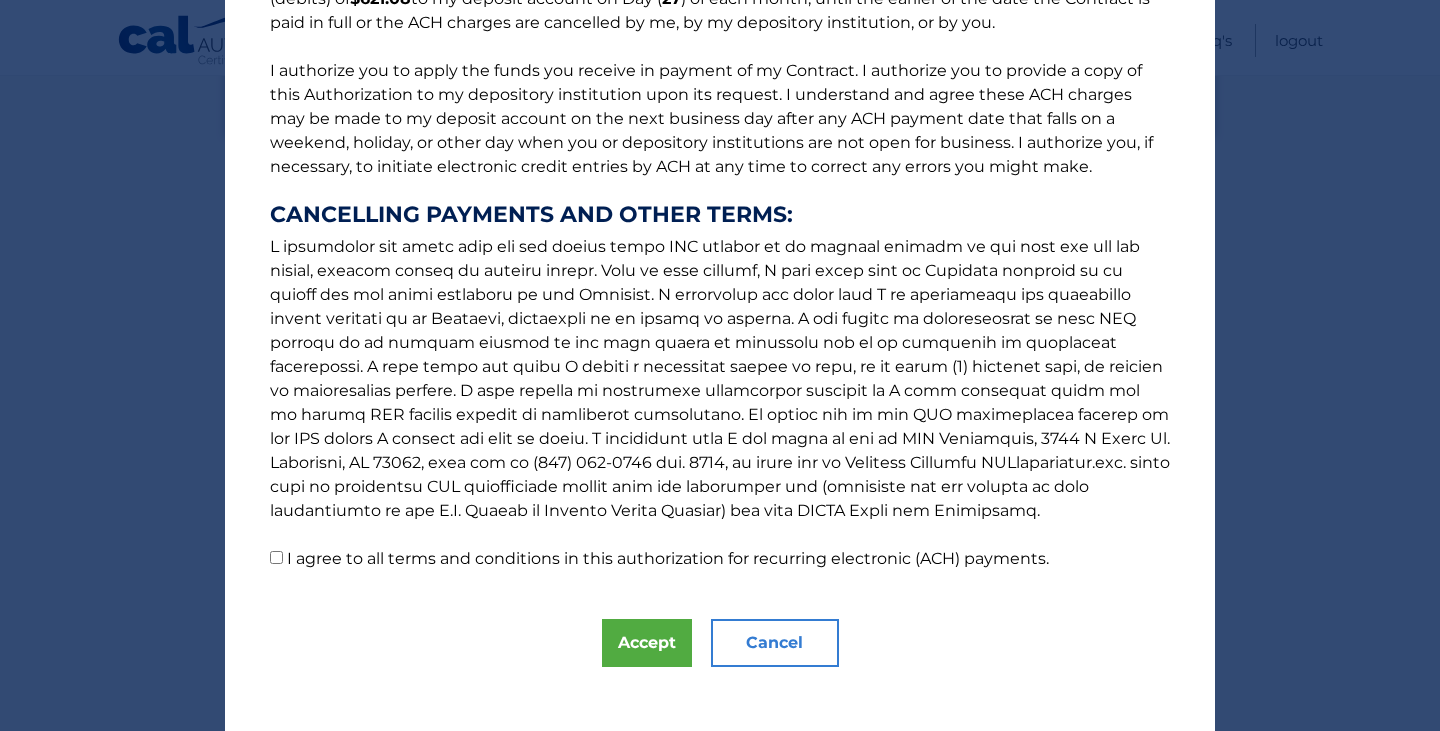scroll, scrollTop: 237, scrollLeft: 0, axis: vertical 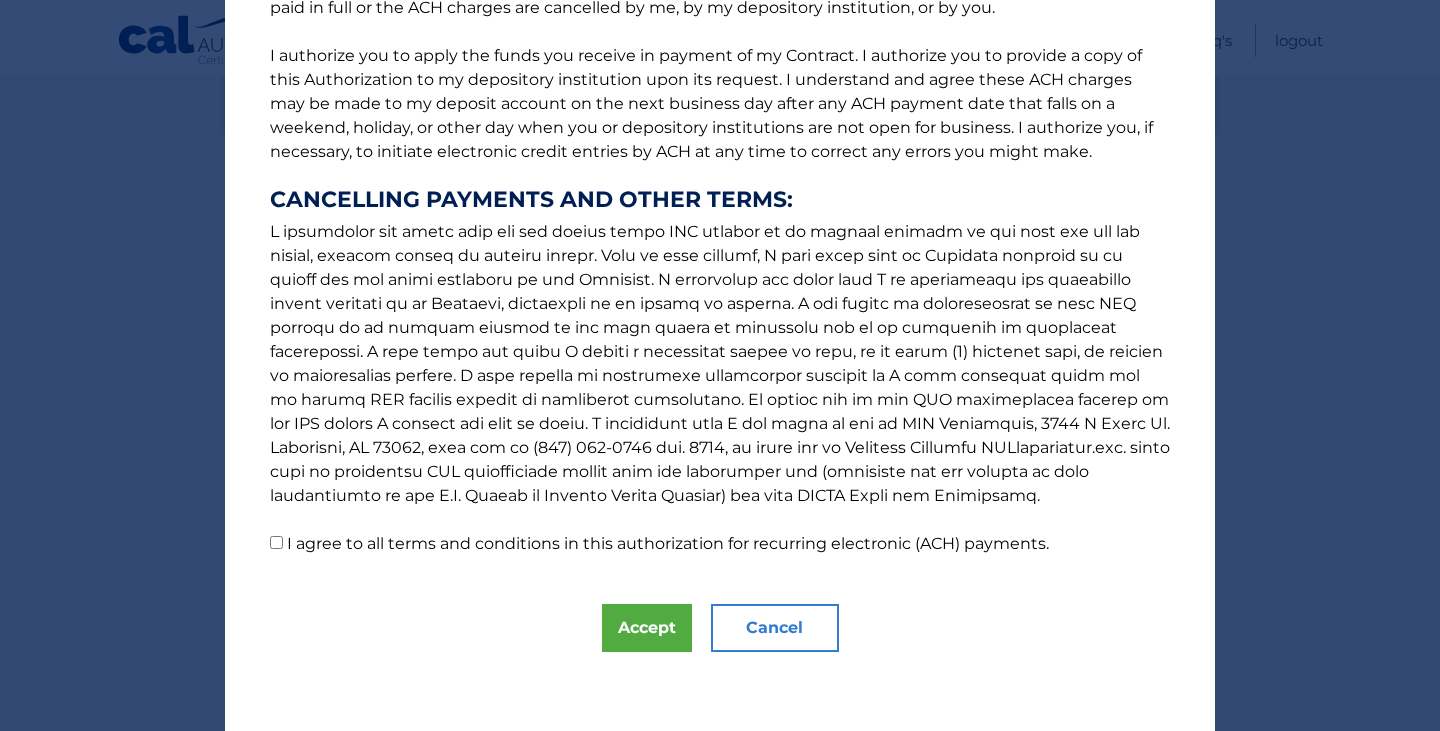 click on "I agree to all terms and conditions in this authorization for recurring electronic (ACH) payments." at bounding box center [276, 542] 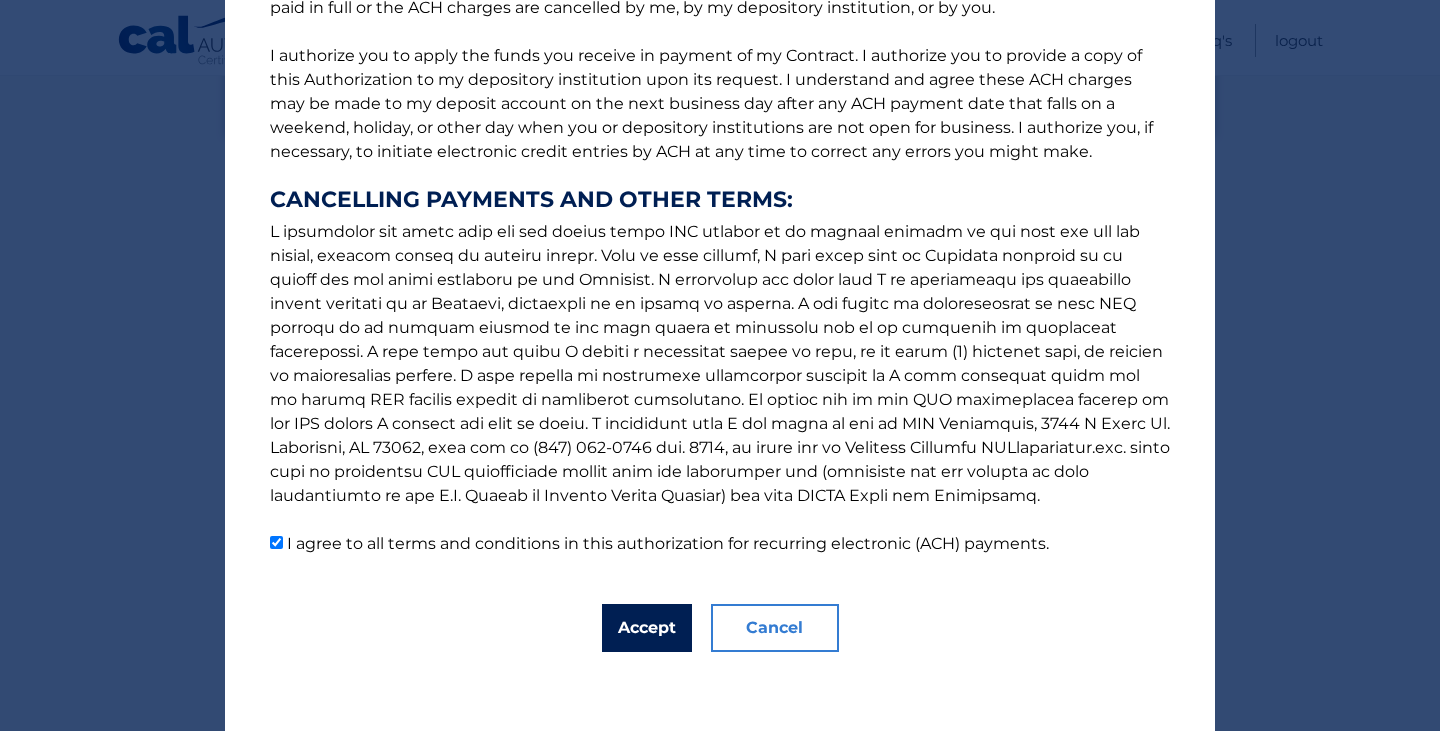 click on "Accept" at bounding box center [647, 628] 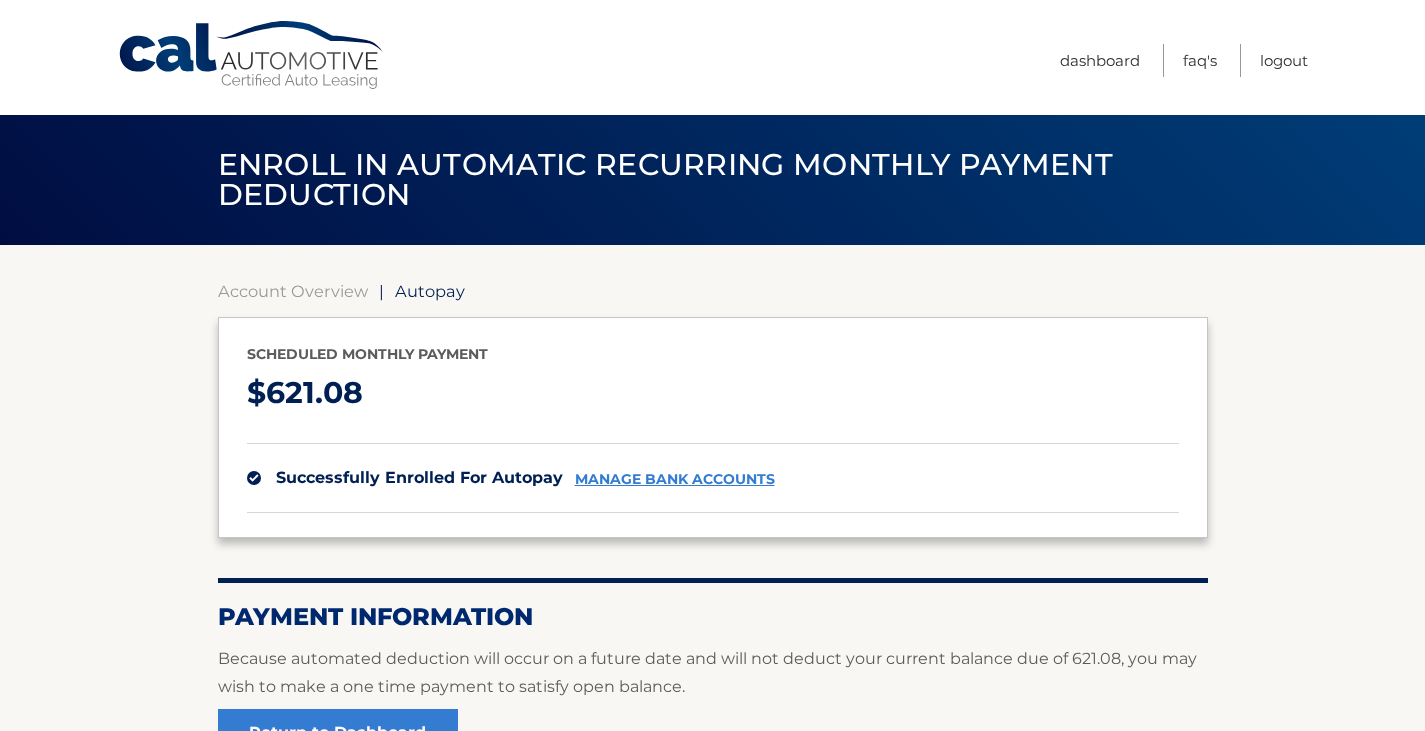 scroll, scrollTop: 0, scrollLeft: 0, axis: both 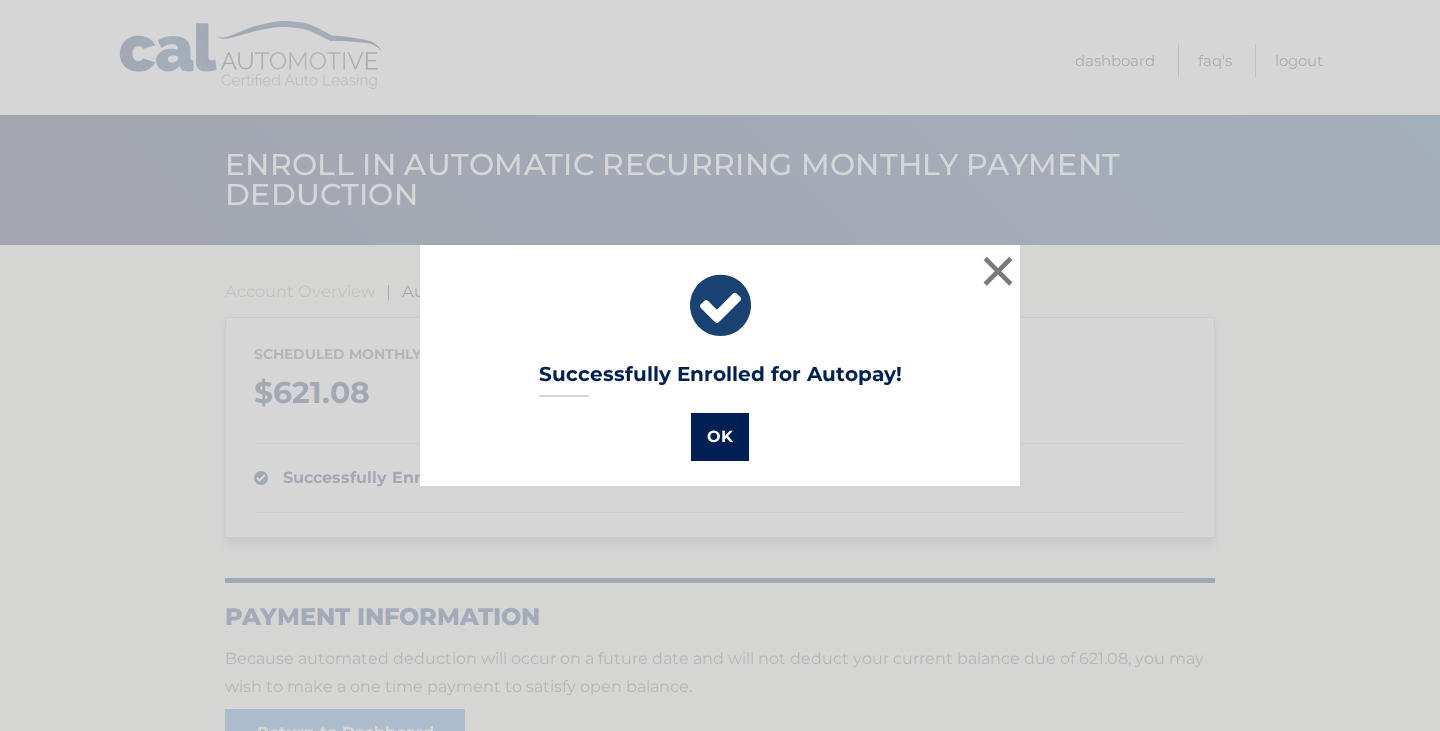 click on "OK" at bounding box center (720, 437) 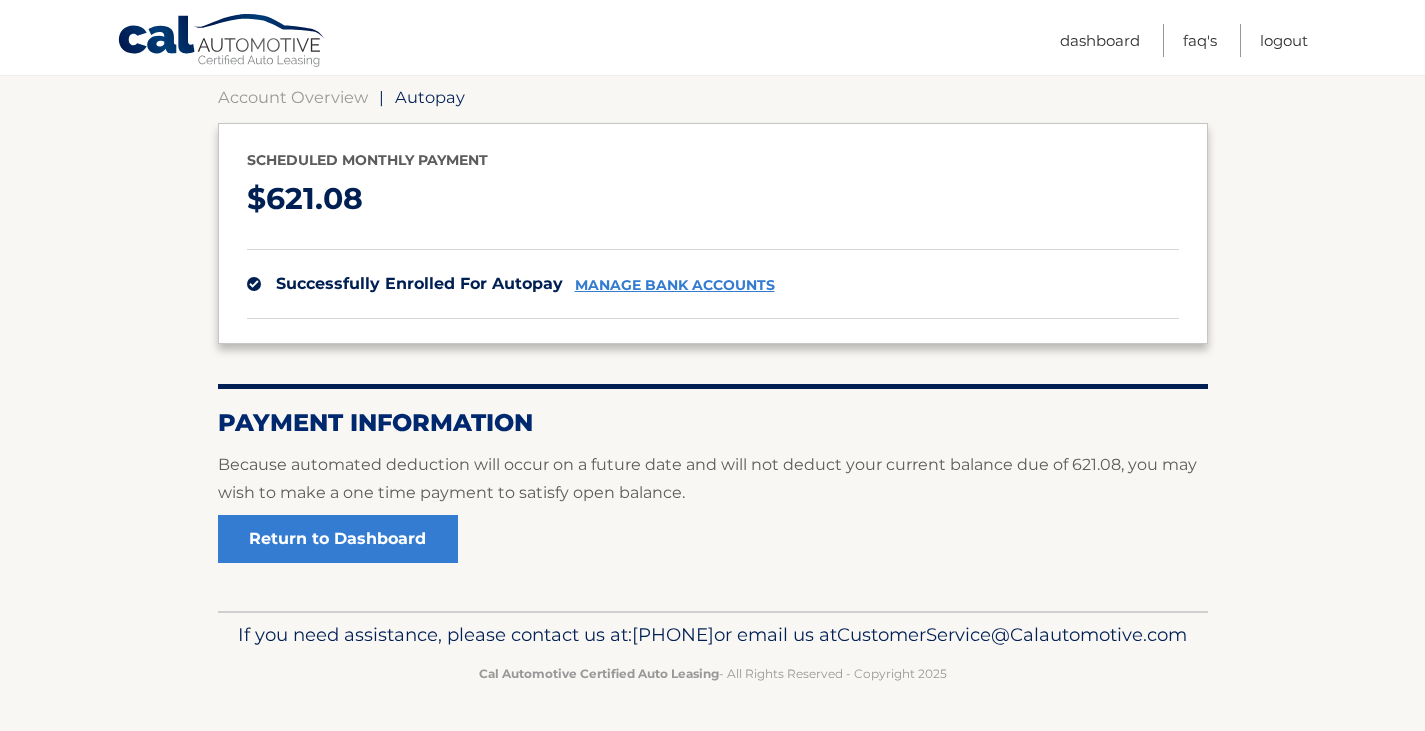 scroll, scrollTop: 226, scrollLeft: 0, axis: vertical 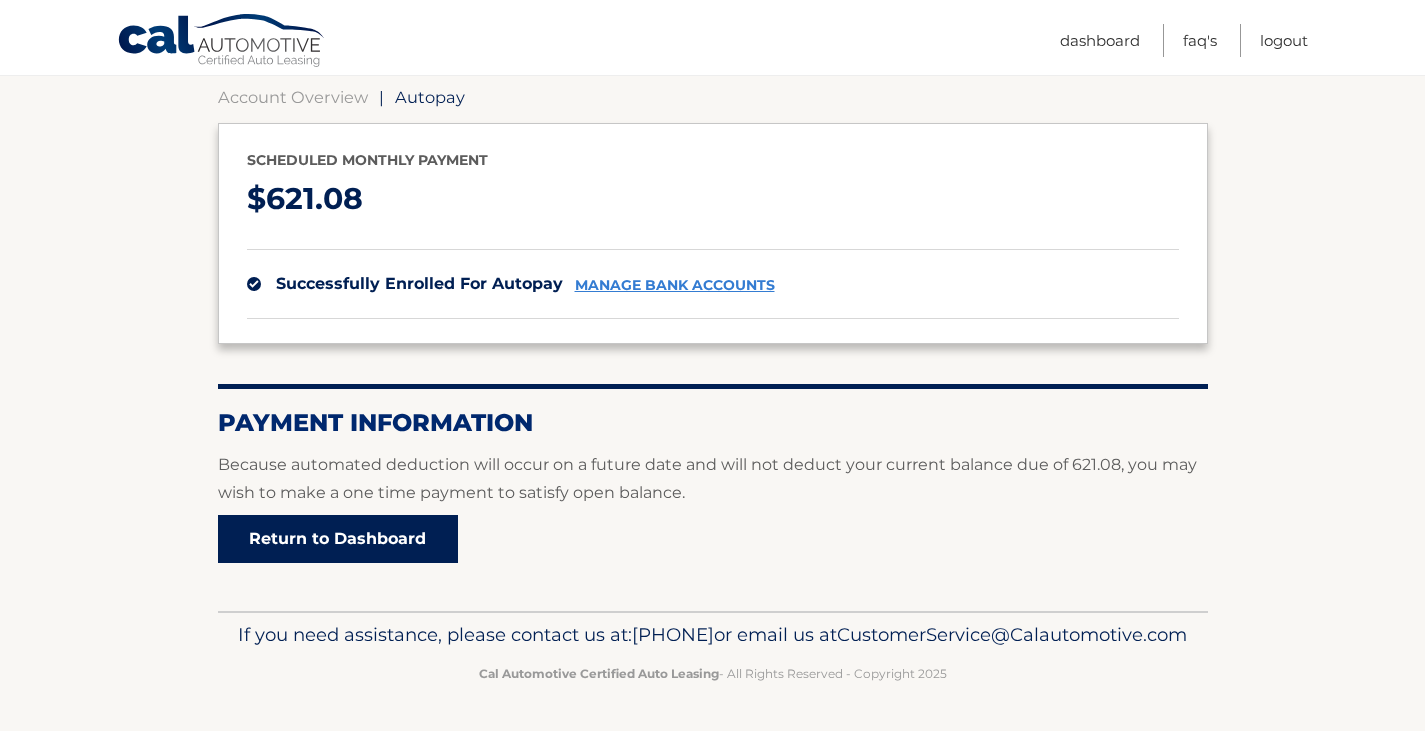 click on "Return to Dashboard" at bounding box center (338, 539) 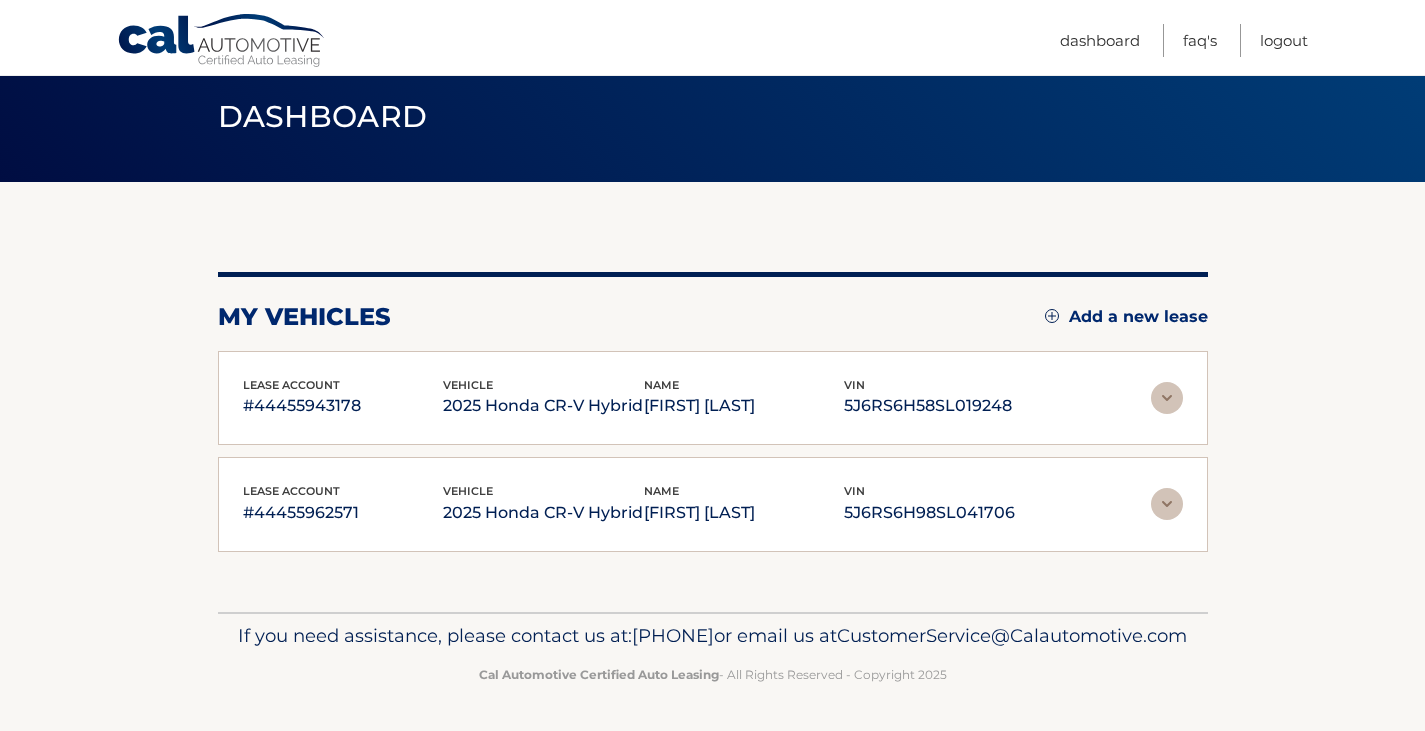 scroll, scrollTop: 150, scrollLeft: 0, axis: vertical 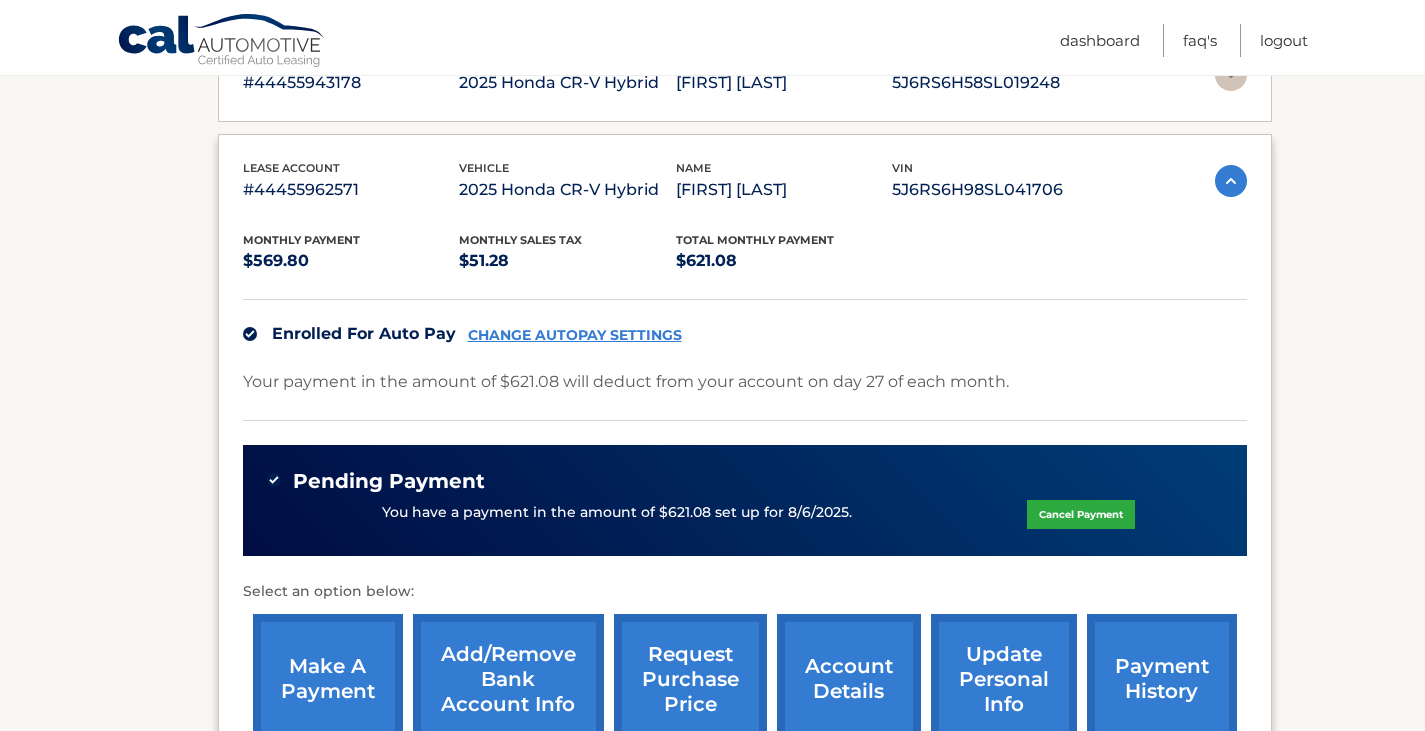 click on "Monthly Payment
$569.80
Monthly sales Tax
$51.28
Total Monthly Payment
$621.08
Enrolled For Auto Pay
CHANGE AUTOPAY SETTINGS
Your payment in the amount of $621.08 will deduct from your account on day 27 of each month.
Pending Payment
You have a payment in the amount of $621.08 set up for 8/6/2025.
Cancel Payment
Select an option below:" at bounding box center (745, 479) 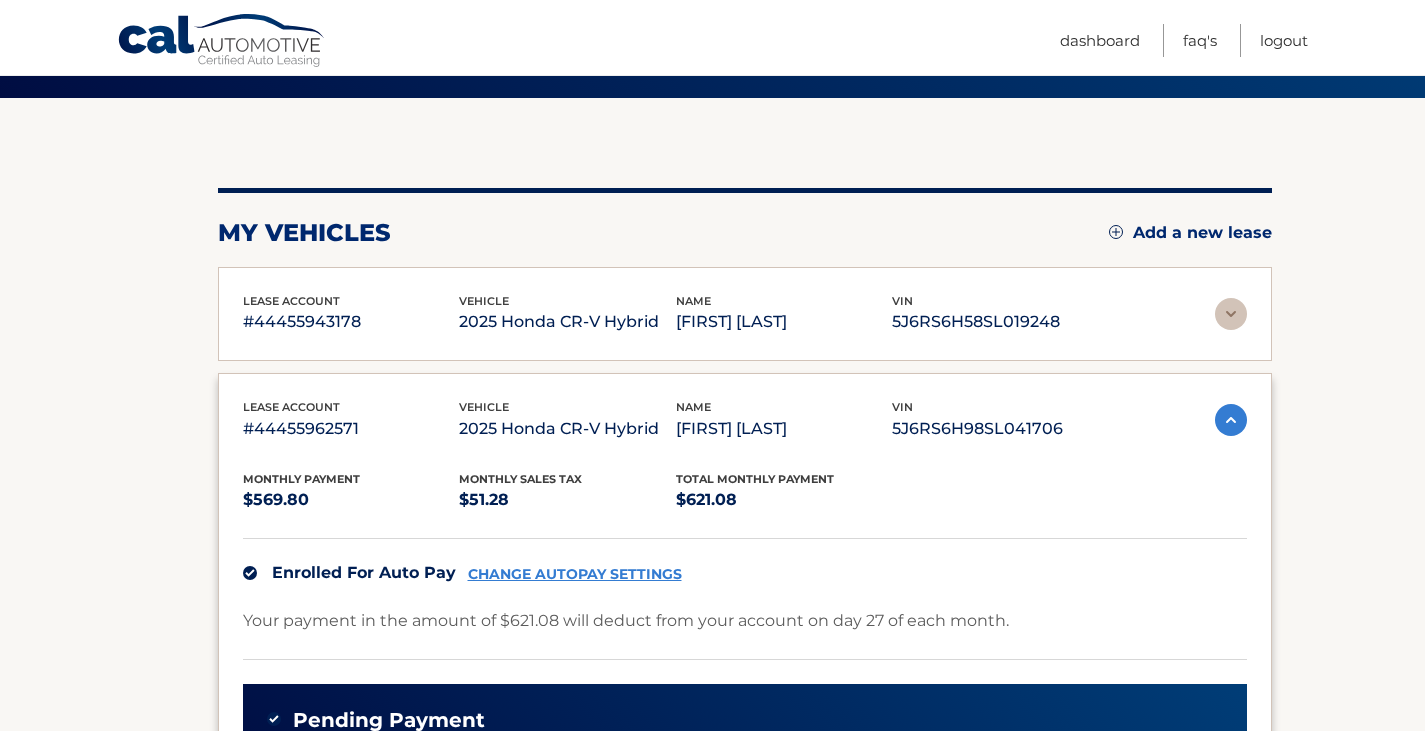 scroll, scrollTop: 0, scrollLeft: 0, axis: both 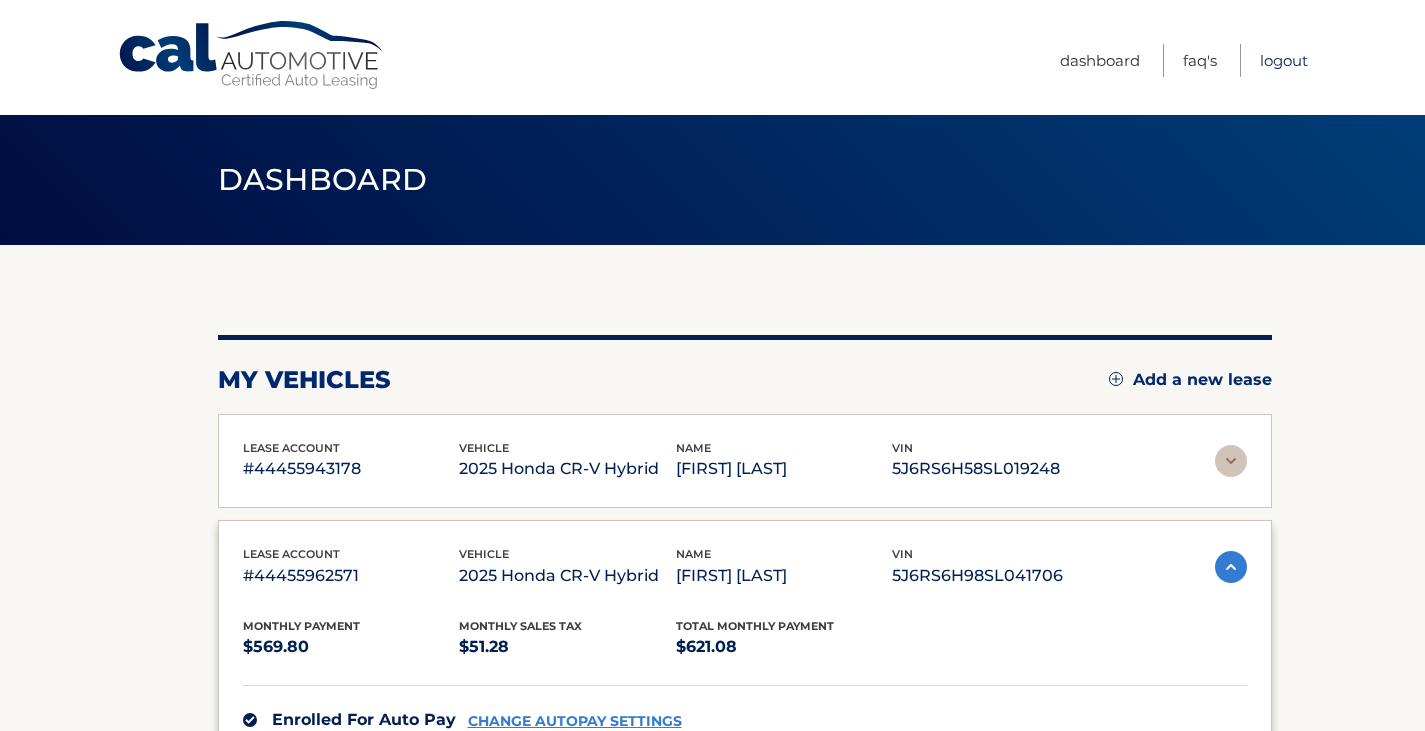 click on "Logout" at bounding box center [1284, 60] 